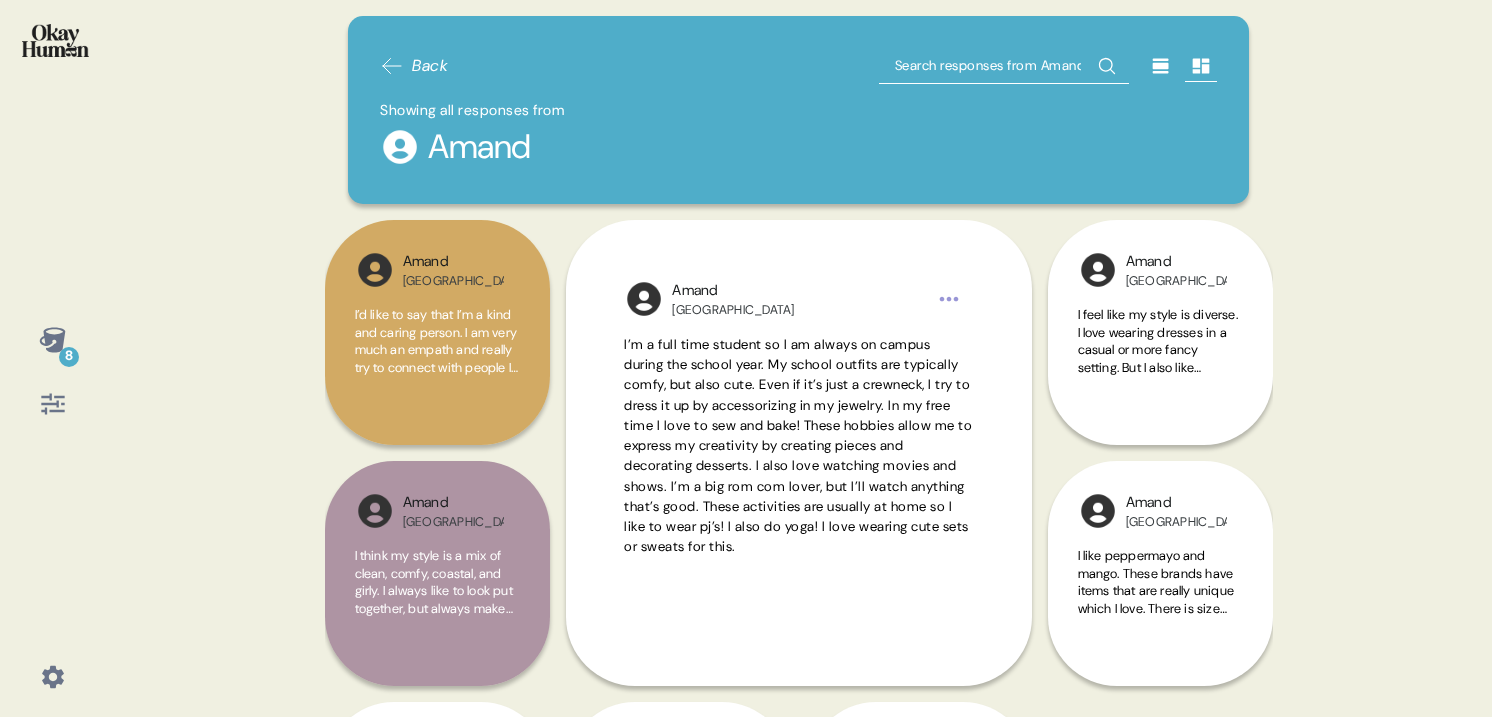 scroll, scrollTop: 0, scrollLeft: 0, axis: both 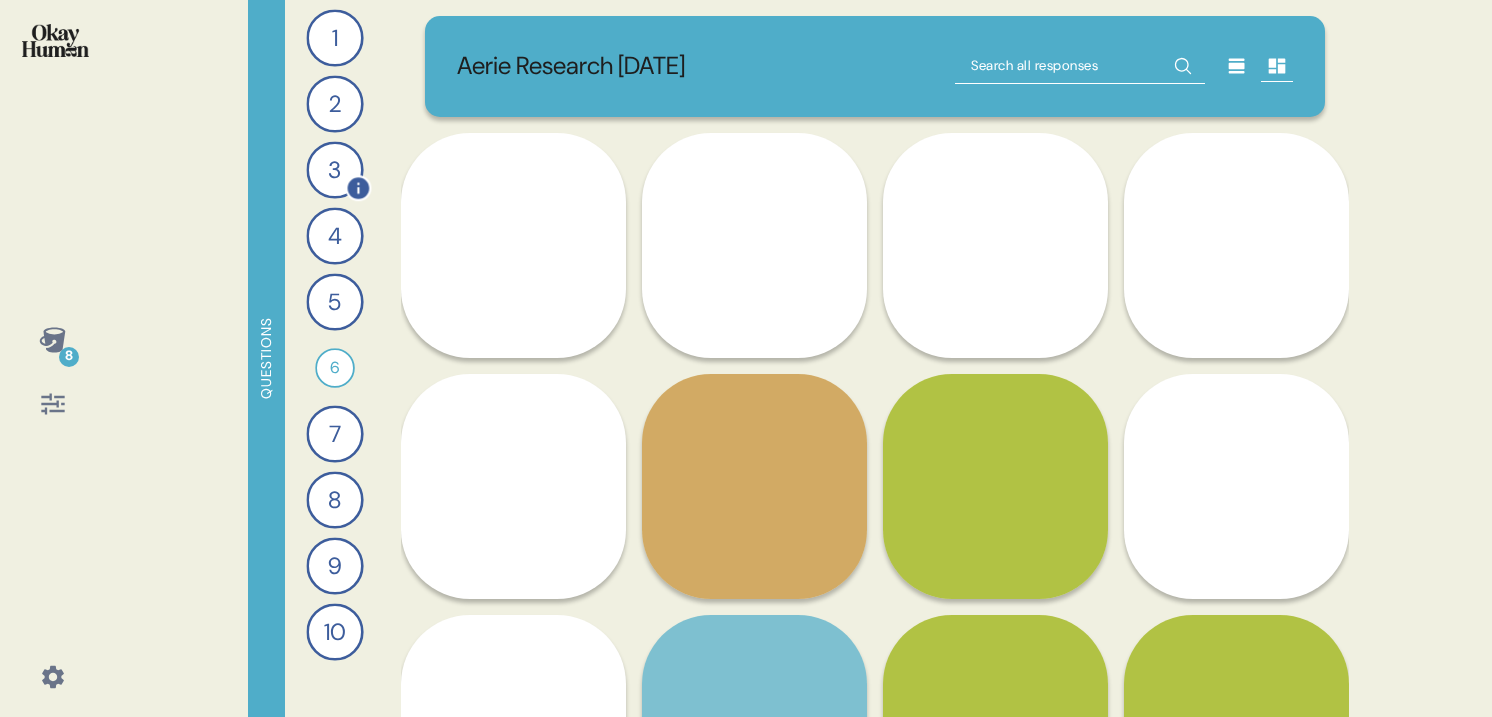 click on "3" at bounding box center [334, 169] 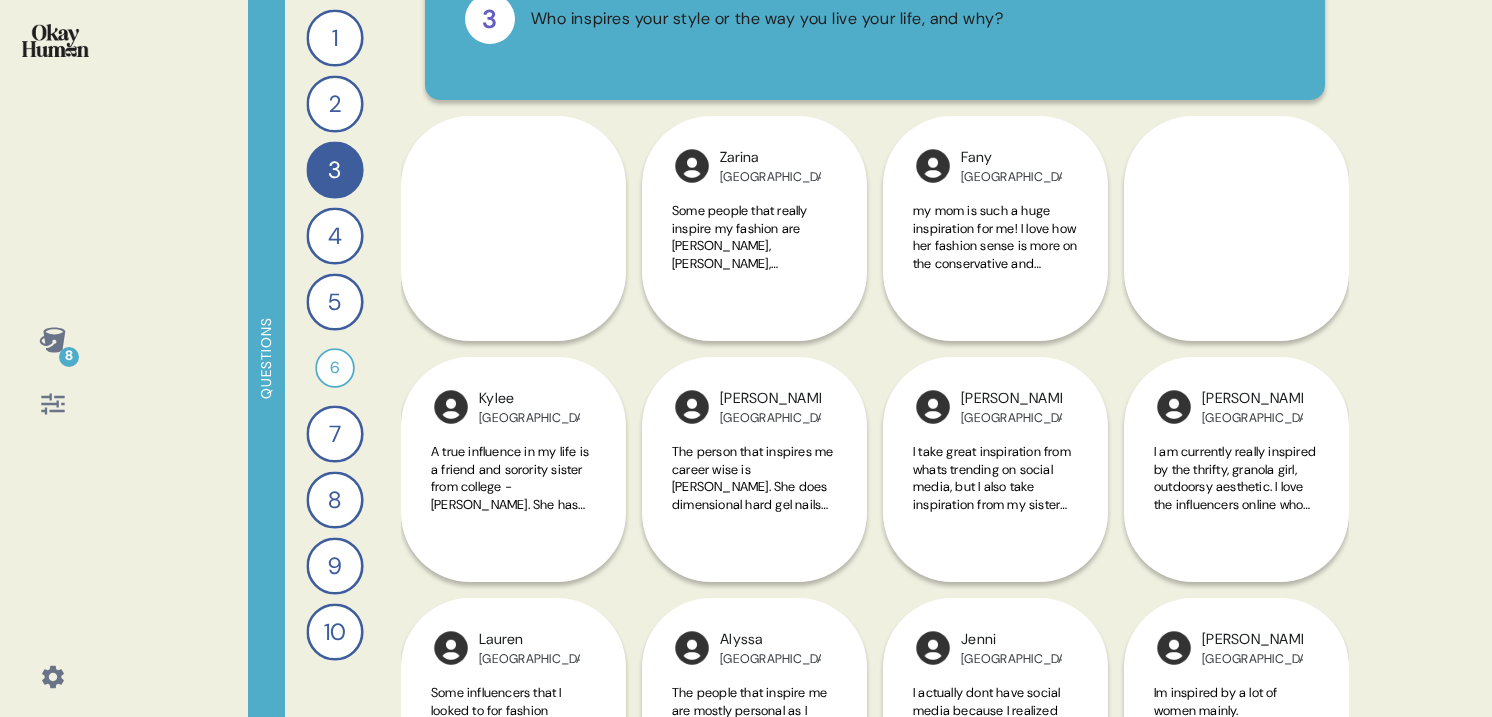 scroll, scrollTop: 136, scrollLeft: 0, axis: vertical 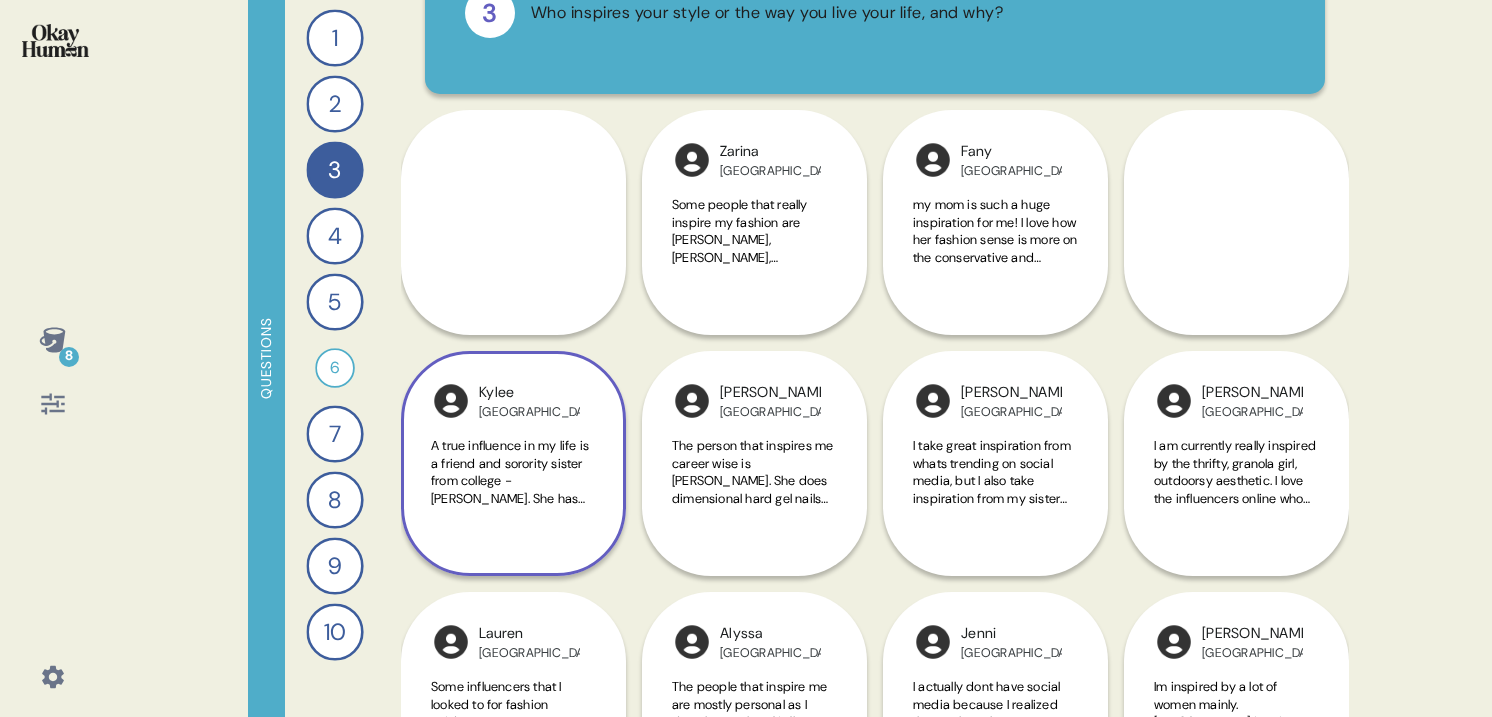 click on "[PERSON_NAME] USA A true influence in my life is a friend and sorority sister from college - [PERSON_NAME]. She has the most iconic fashion, and is a genuine person who accounts all her successes in life to [DEMOGRAPHIC_DATA]. She is a true friend to me, and to everyone, and that is what I will always aspire to be. For more fashion inspo, I follow @marijka_dam and other western influencers. These gals that I follow are typically down to earth, and have similar upbringings as I do. It’s nice to see simple western gals make it big!" at bounding box center (513, 463) 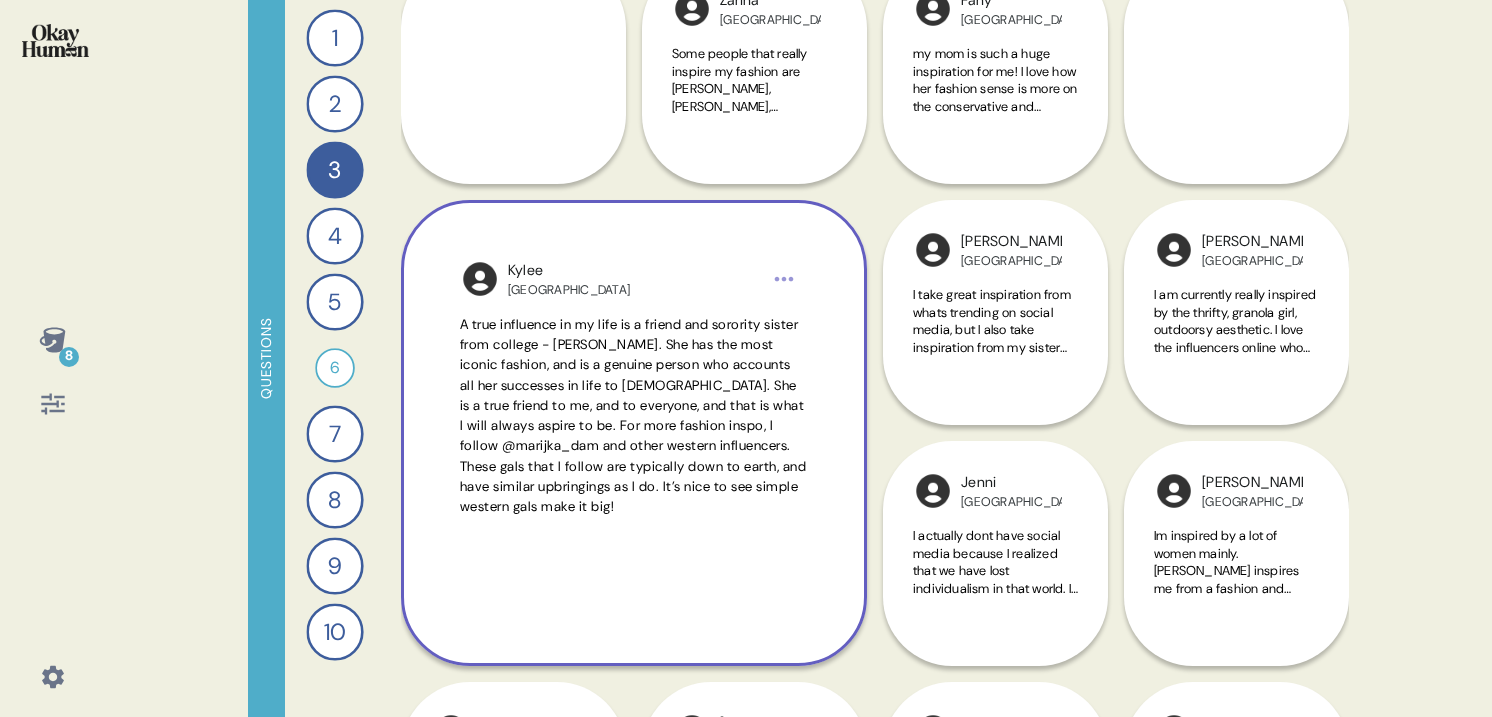 scroll, scrollTop: 433, scrollLeft: 0, axis: vertical 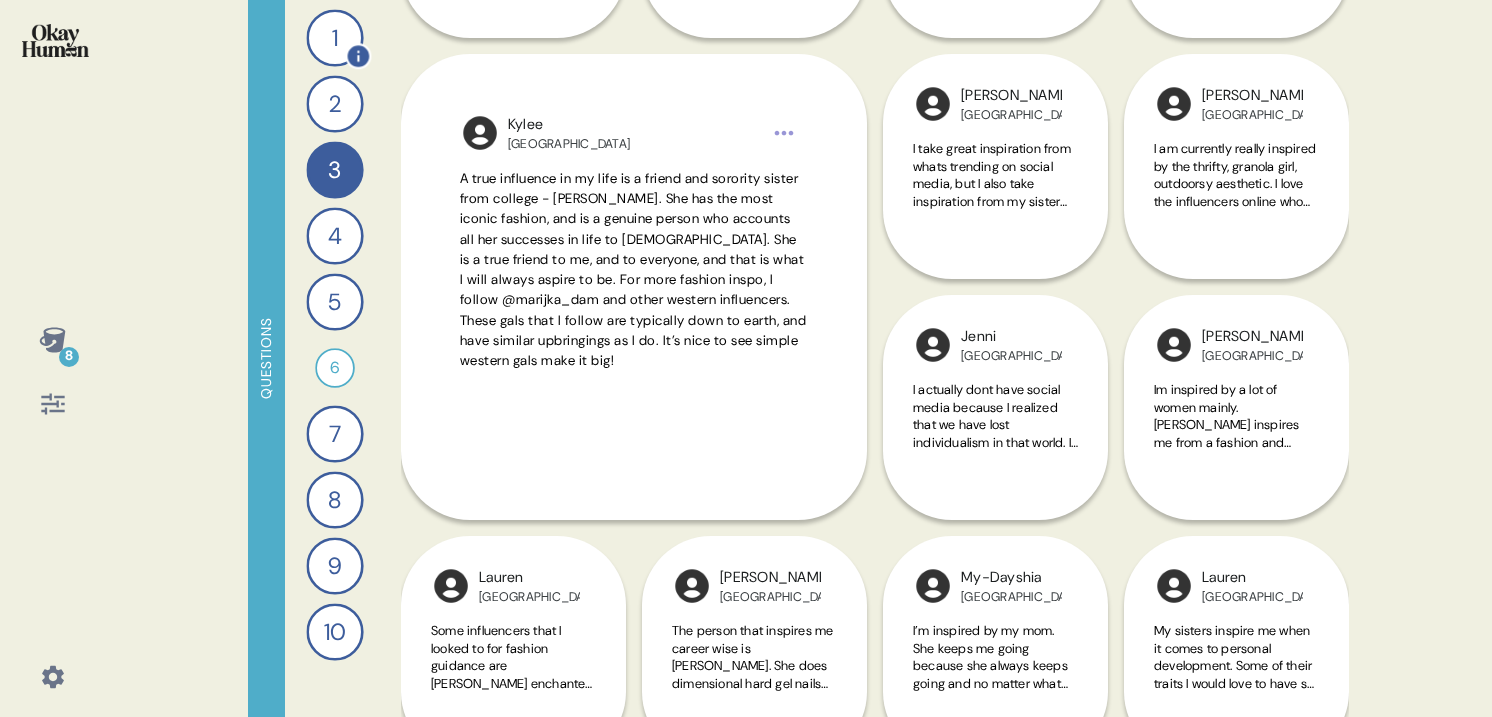 click on "1" at bounding box center (334, 37) 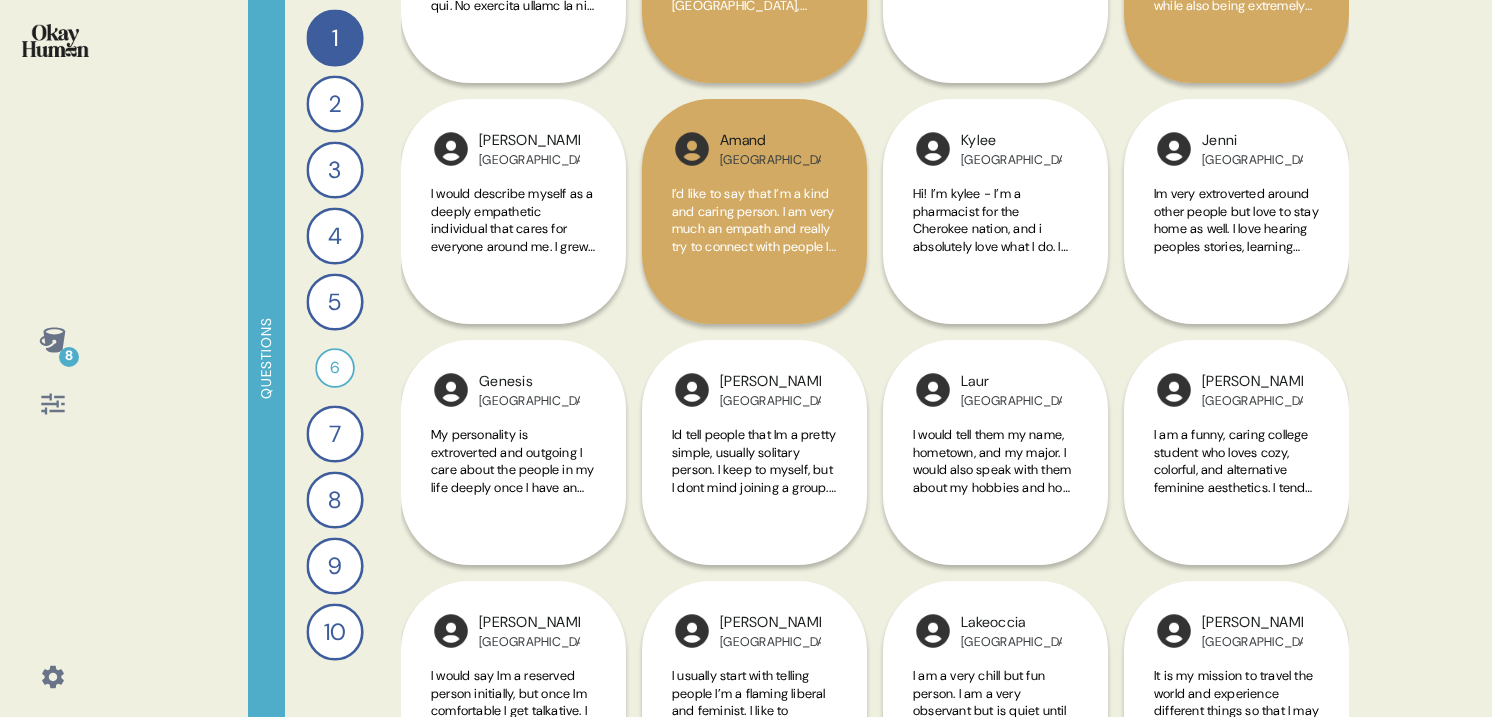 scroll, scrollTop: 394, scrollLeft: 0, axis: vertical 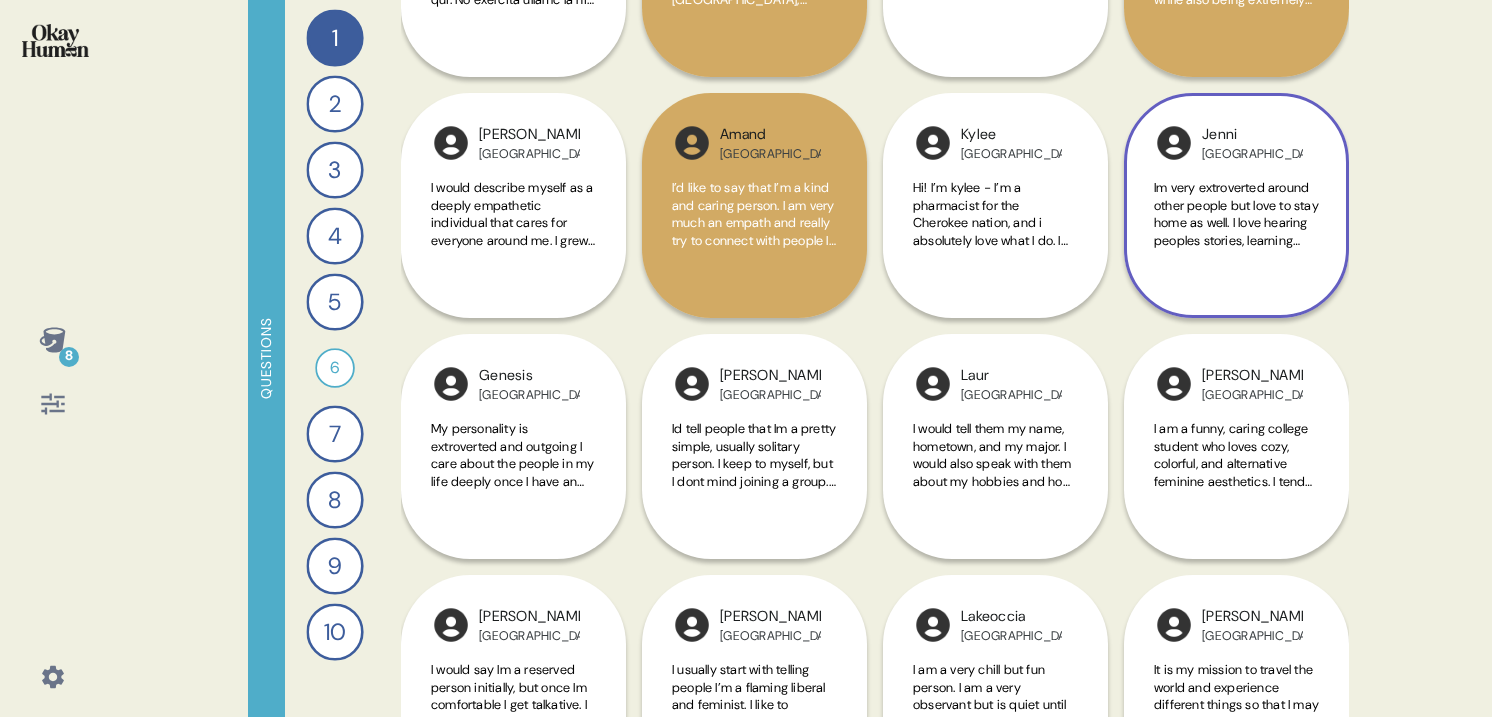 click on "Im very extroverted around other people but love to stay home as well. I love hearing peoples stories, learning more about any and everything. I care about sustainability as Im getting older. I worry constantly about womens rights, the [DEMOGRAPHIC_DATA] community, gender equality, racial injustice, etc. I believe that our core concept is everything. If we can learn to undo a lot of negative self belief and speaking, we can begin to love ourselves. There will always be peace when you decide to embrace all of life." at bounding box center [1236, 354] 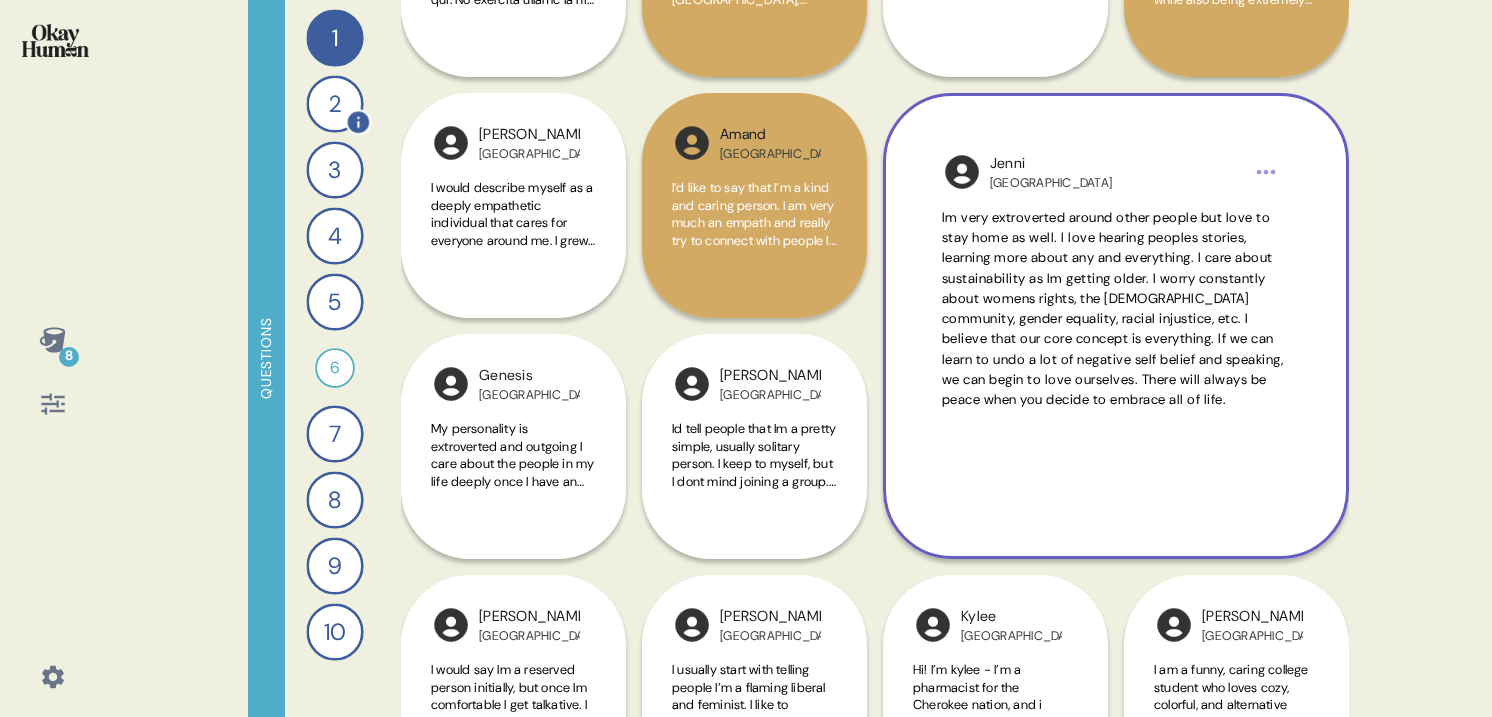 click on "2" at bounding box center [334, 103] 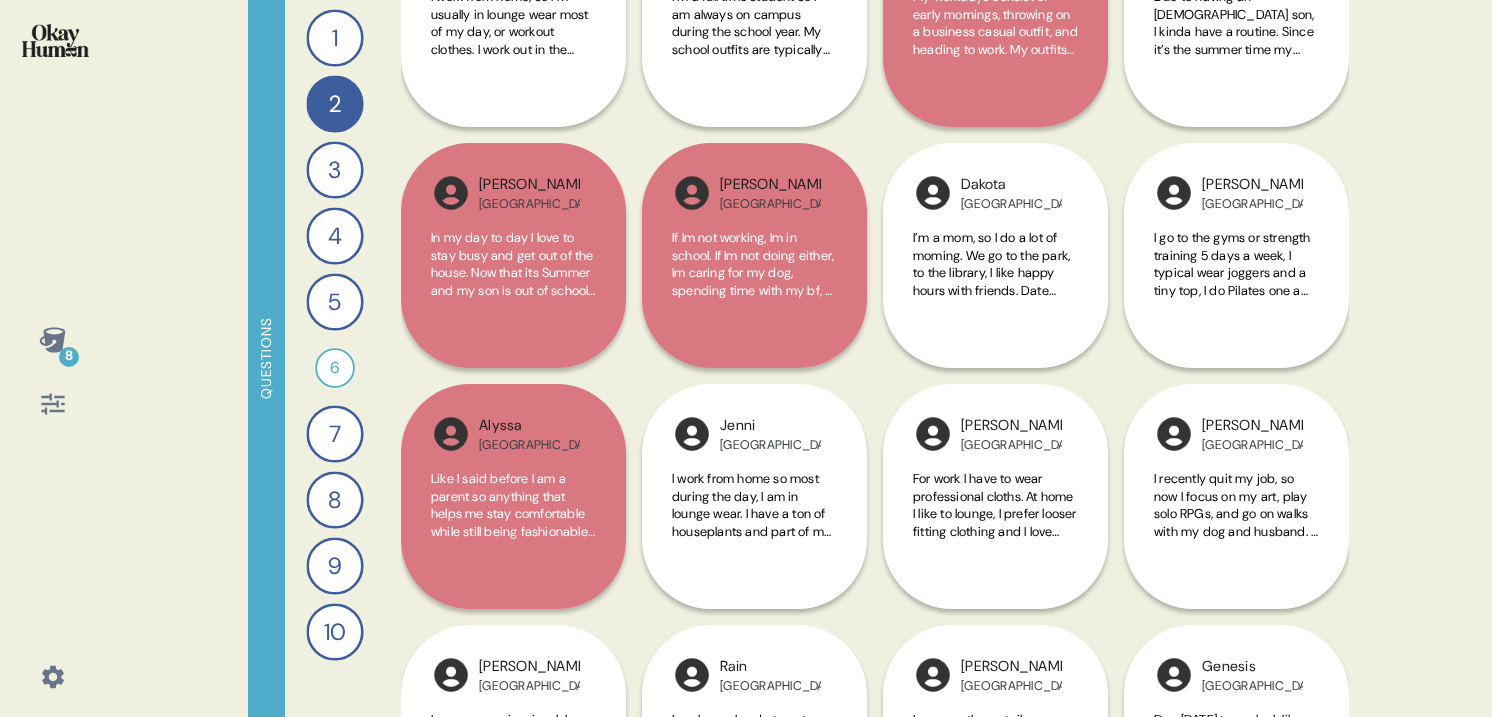 scroll, scrollTop: 863, scrollLeft: 0, axis: vertical 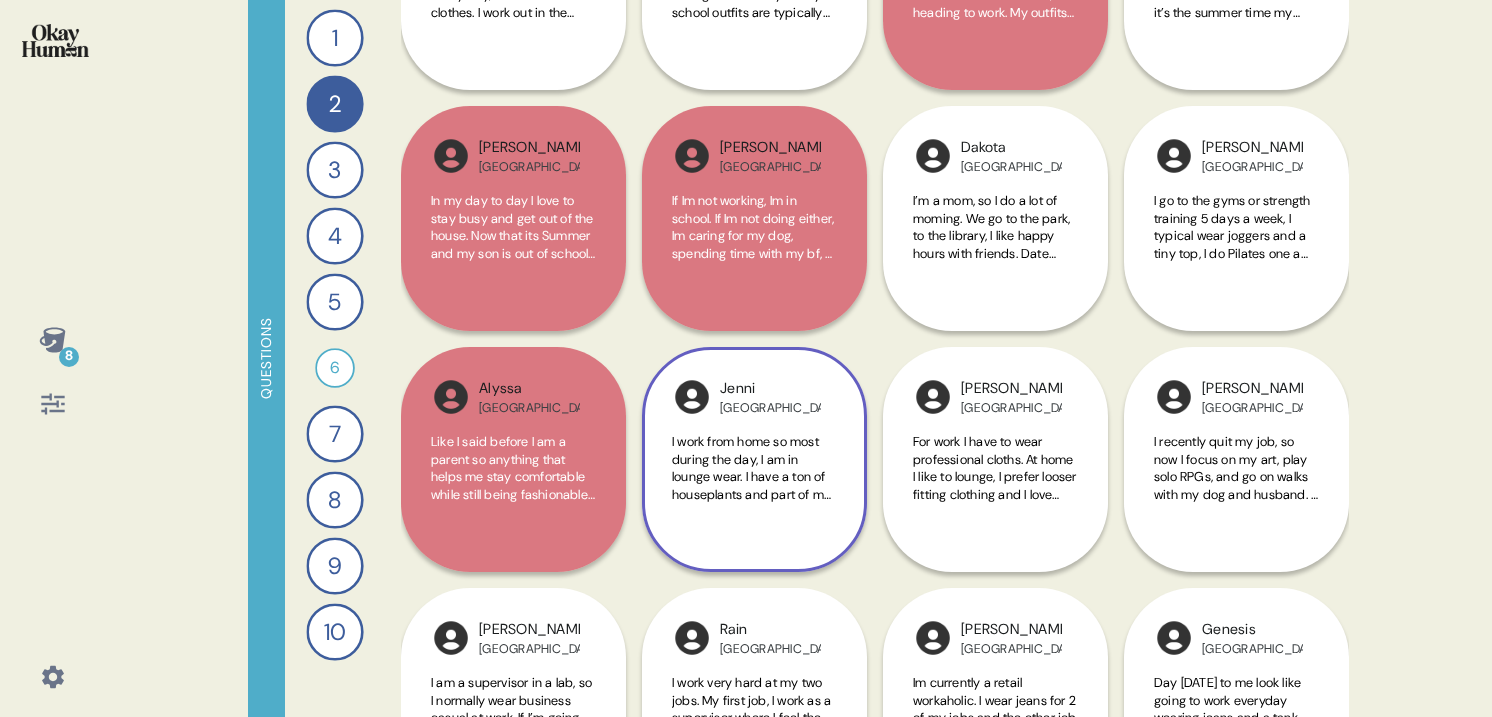 click on "I work from home so most during the day, I am in lounge wear. I have a ton of houseplants and part of my day is checking to see what needs watered. When I plan to go to lunch or run errands, I generally do wear a lighter or flowing dress/skirt. Especially in spring and summer. I love to be in my feminine energy." at bounding box center (754, 538) 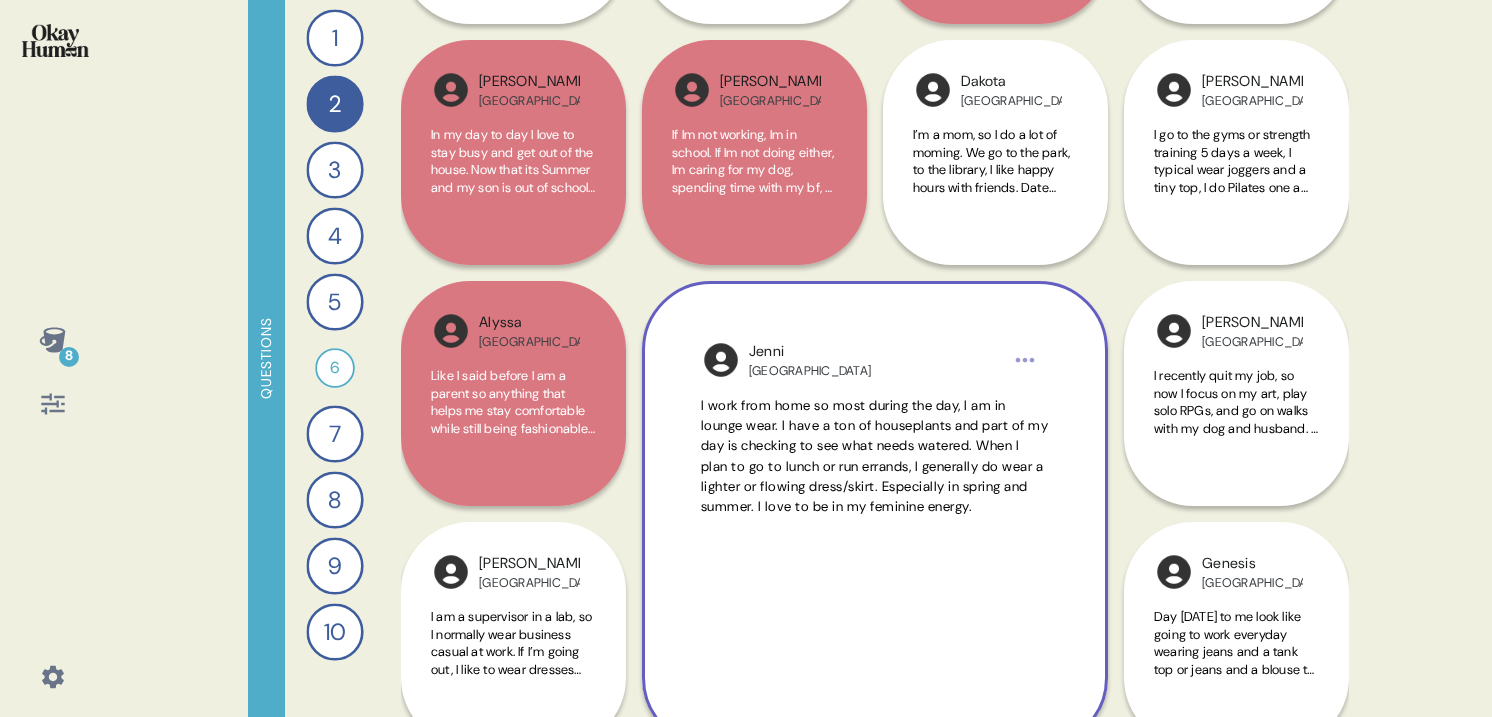 scroll, scrollTop: 934, scrollLeft: 0, axis: vertical 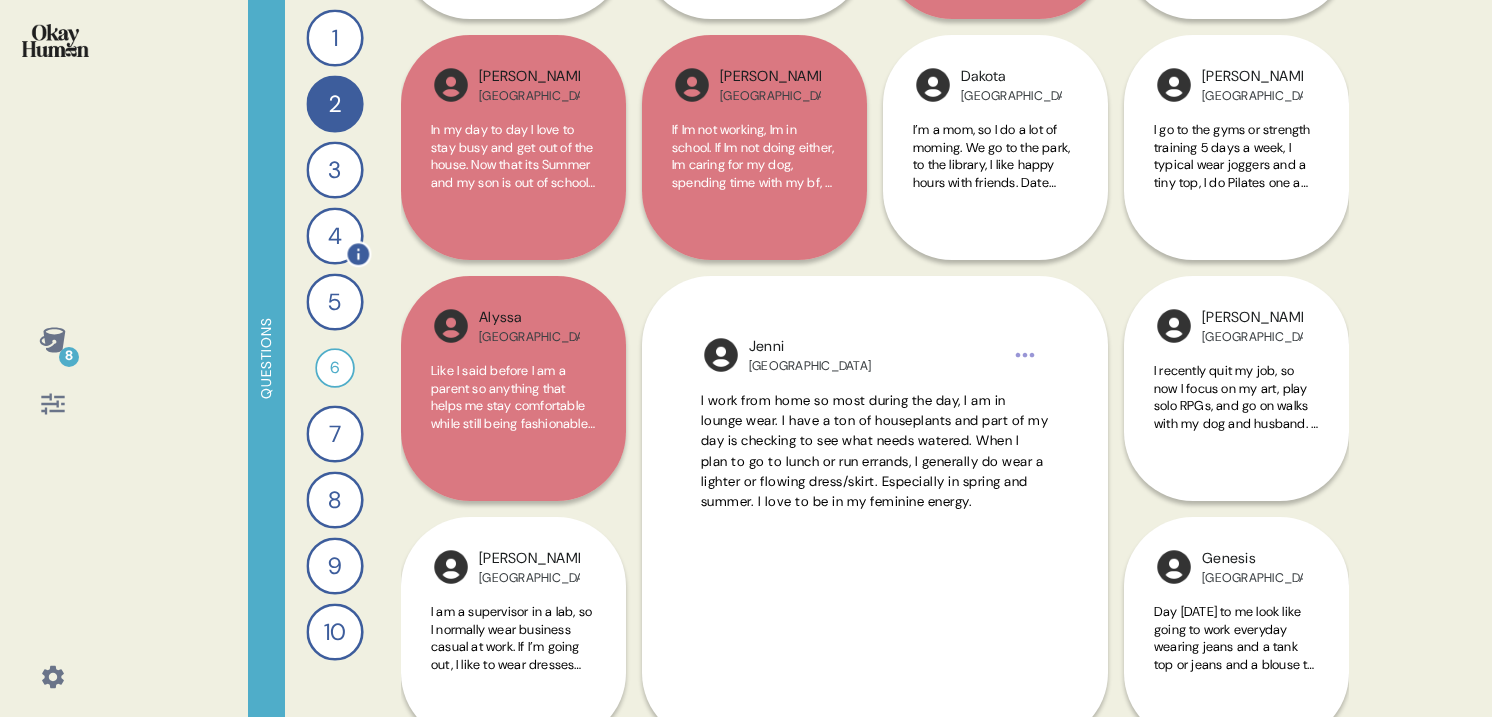 click on "4" at bounding box center [334, 235] 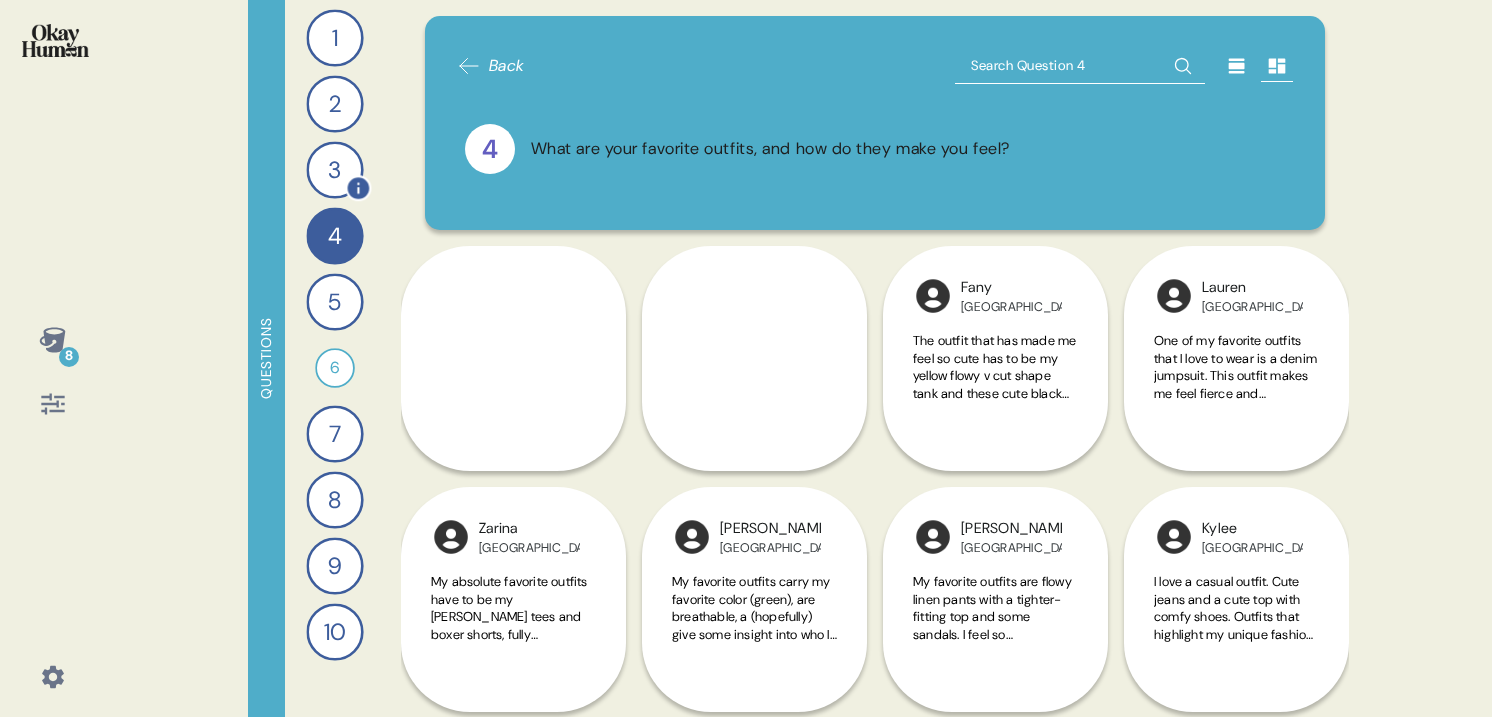 click on "3" at bounding box center (334, 169) 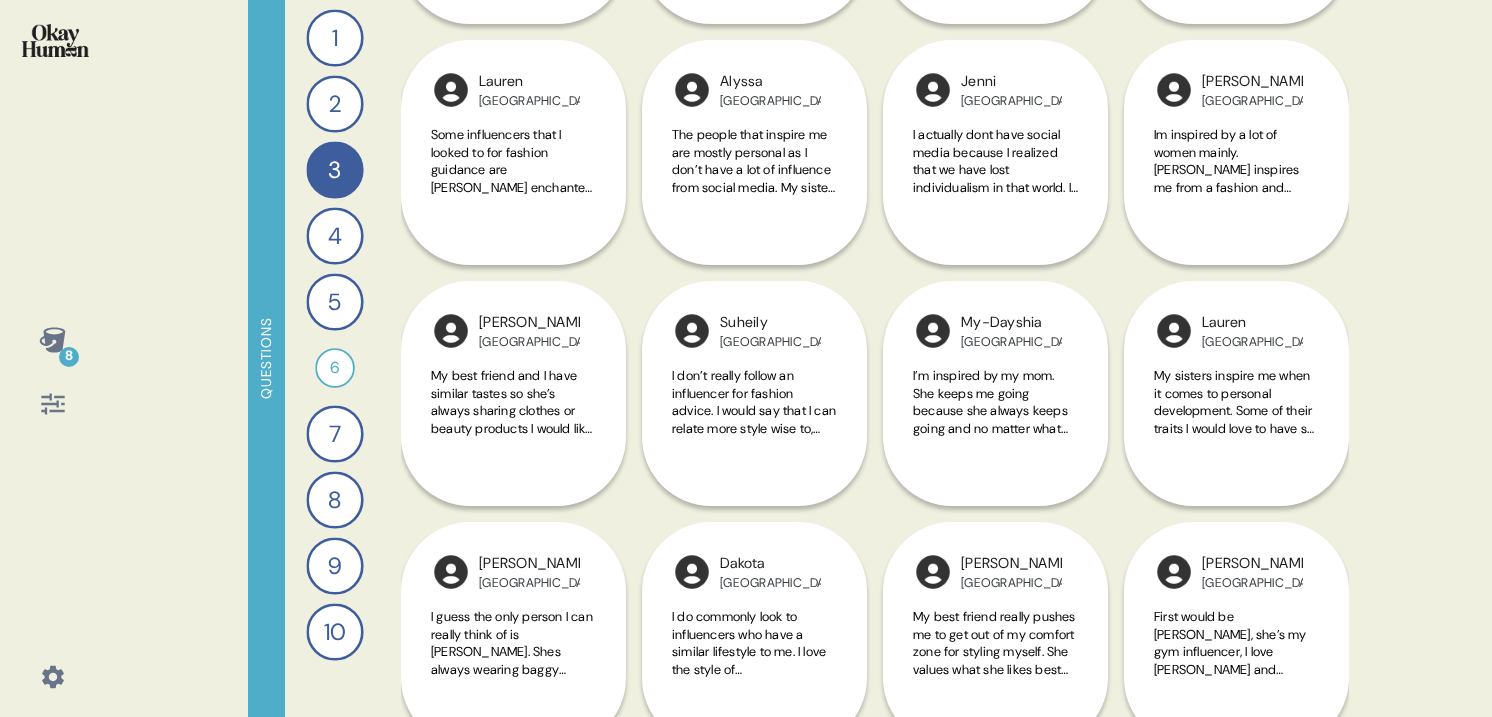 scroll, scrollTop: 659, scrollLeft: 0, axis: vertical 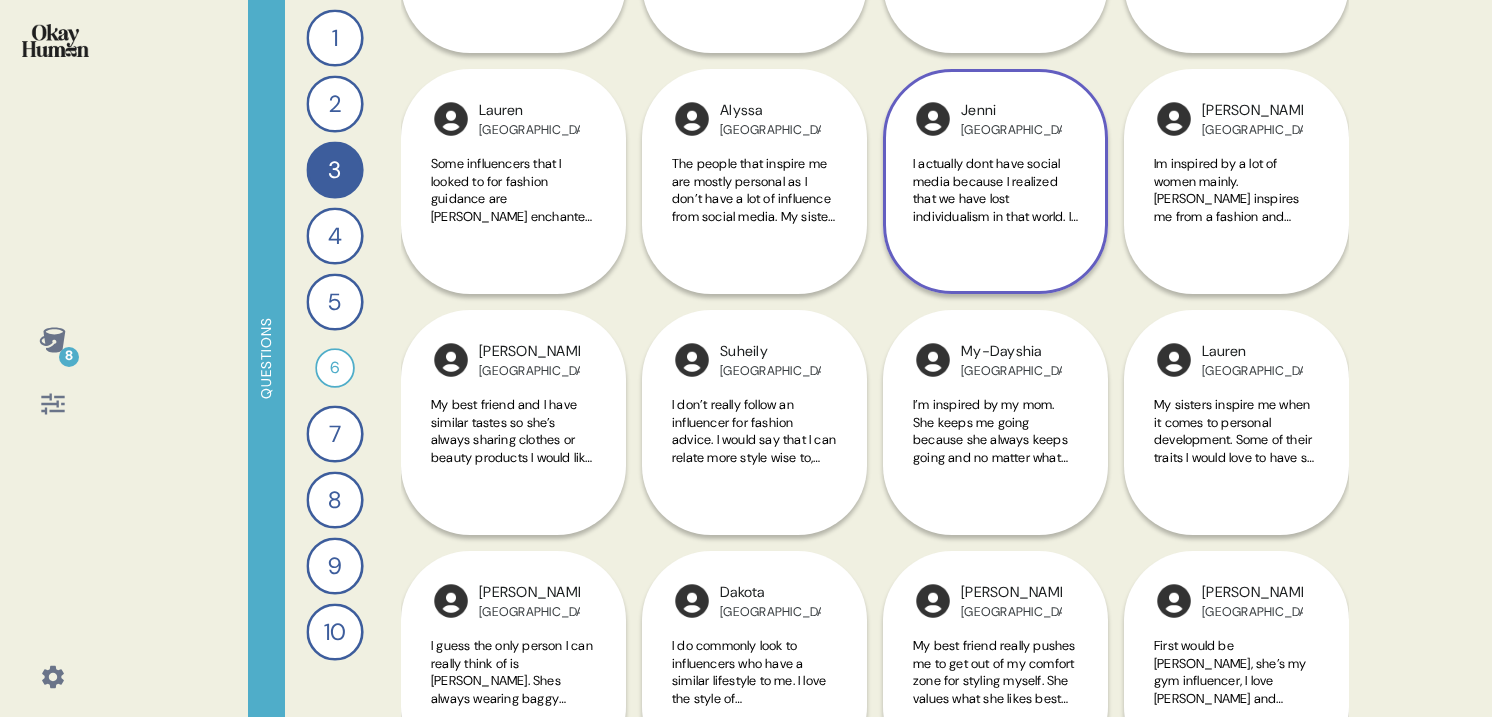 click on "I actually dont have social media because I realized that we have lost individualism in that world. I do keep up to date with brands I like to shop at (specifically [PERSON_NAME], Doen, Reformation). I am inspired by vintage, timeless pieces that arent short lived trends. However, give me comfy clothes (sweatpants, sweatshirts) any day." at bounding box center [995, 201] 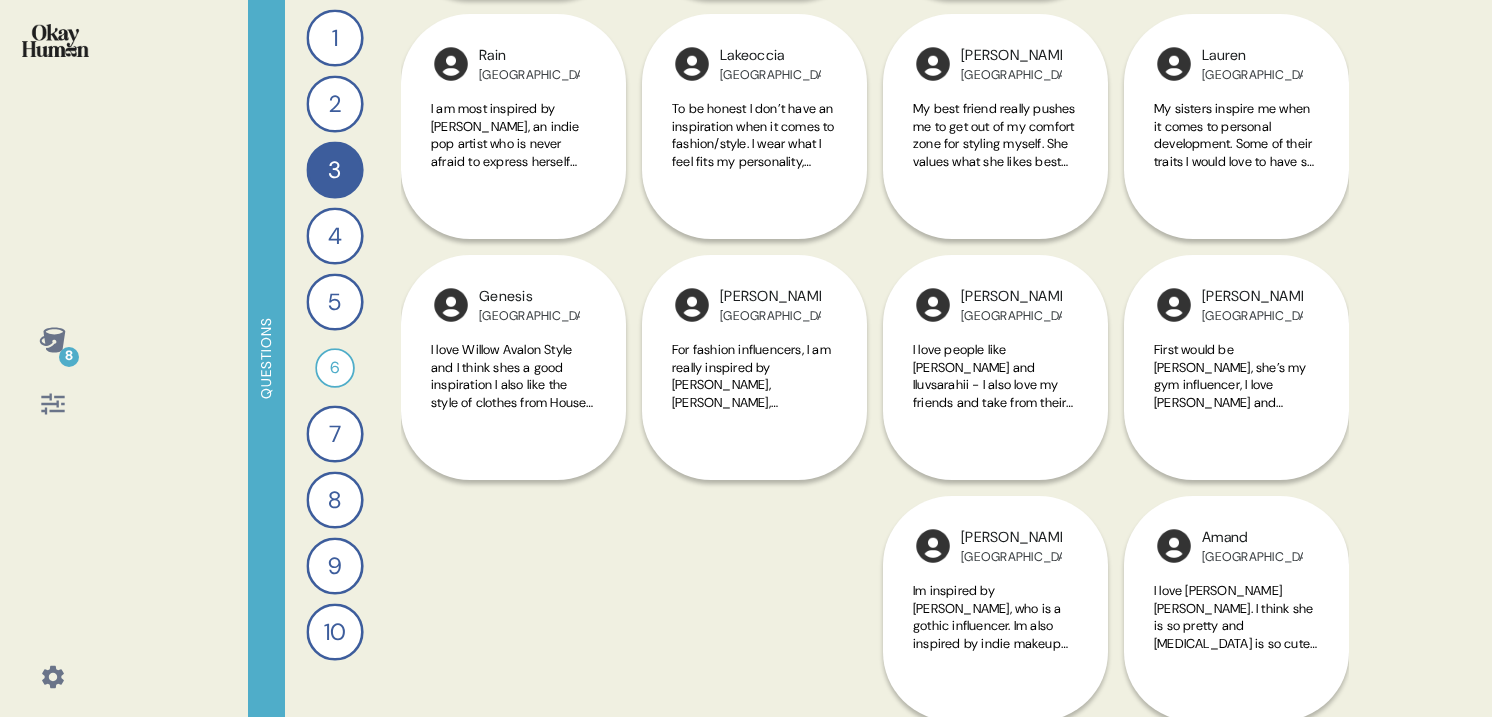 scroll, scrollTop: 1440, scrollLeft: 0, axis: vertical 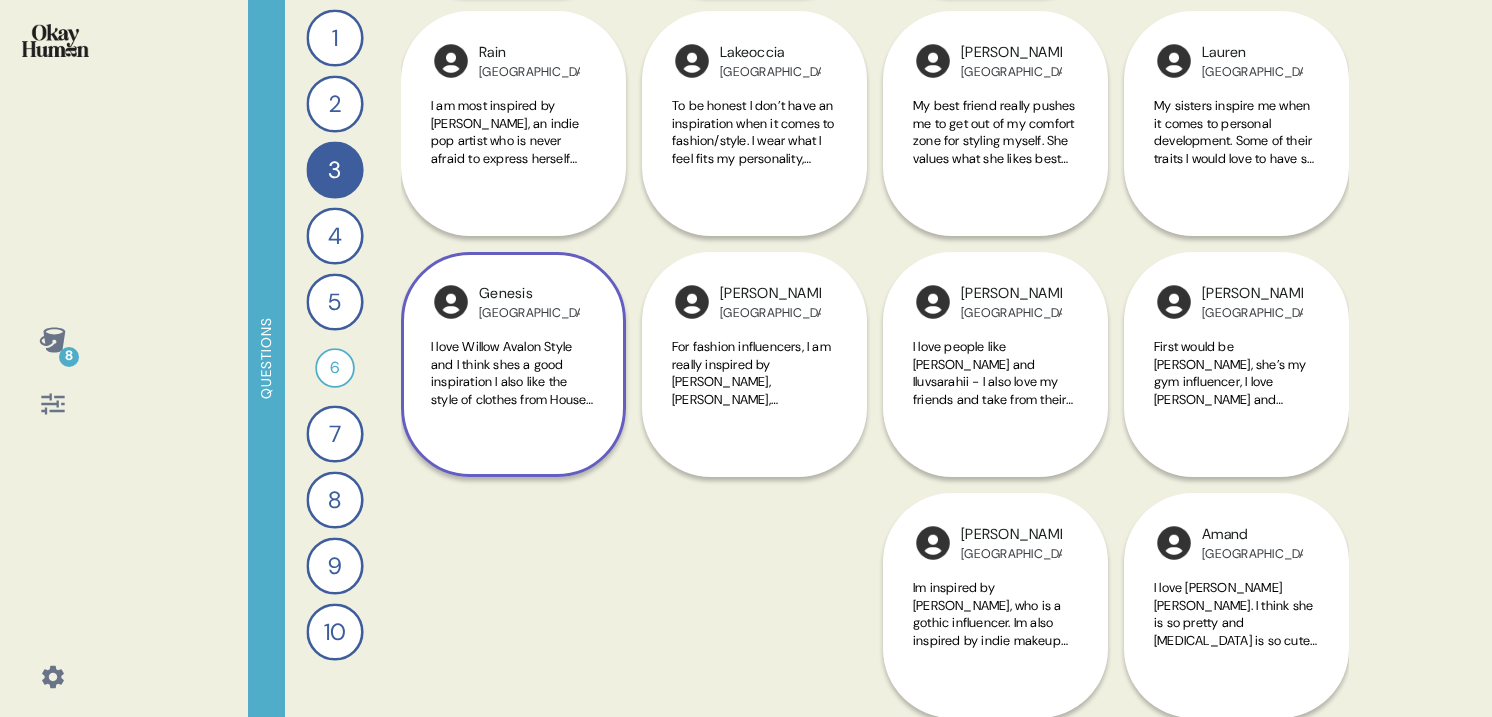 click on "I love Willow Avalon Style and I think shes a good inspiration I also like the style of clothes from House of CB and lacemade" at bounding box center [513, 384] 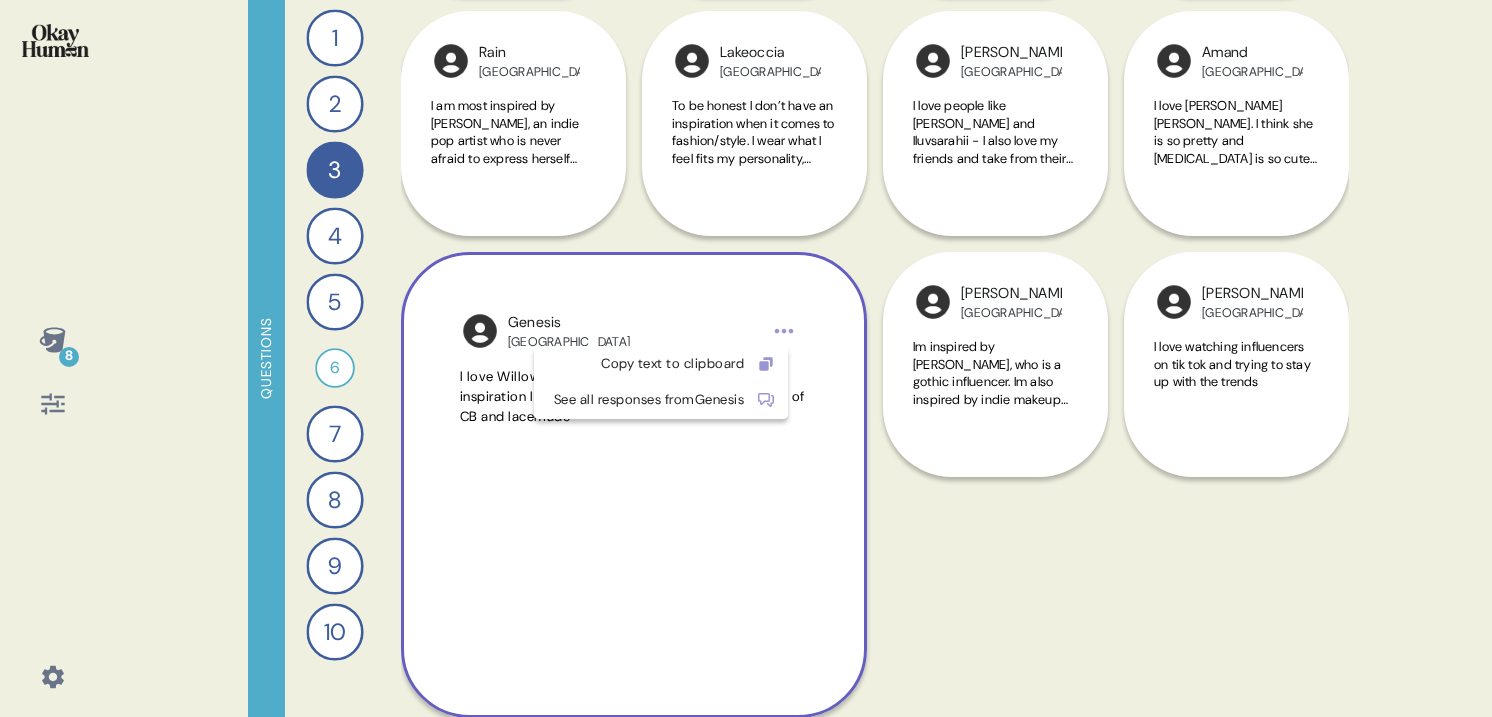 click on "8 Questions 1 How would you describe your personality and what you care about to someone who really wanted to understand you? 28 Responses text Responses 2 What does a typical day look like for you, and what do you usually wear? 28 Responses text Responses 3 Who inspires your style or the way you live your life, and why? 28 Responses text Responses 4 What are your favorite outfits, and how do they make you feel? 28 Responses text Responses 5 How would you describe your overall fashion aesthetic in a few words? 28 Responses text Responses 6 Record a video where you show off and explain your favorite outfits. 23 Responses video Responses 7 What are your go-to clothing brands and why do you love them? 28 Responses text Responses 8 What’s your favorite bra and underwear, and how do they make you feel? 28 Responses text Responses 9 What non-Aerie brand makes you feel most seen and represented, and why? 28 Responses text Responses 10 What advice would you give a friend shopping at Aerie for the first time? 28   3" at bounding box center [746, 358] 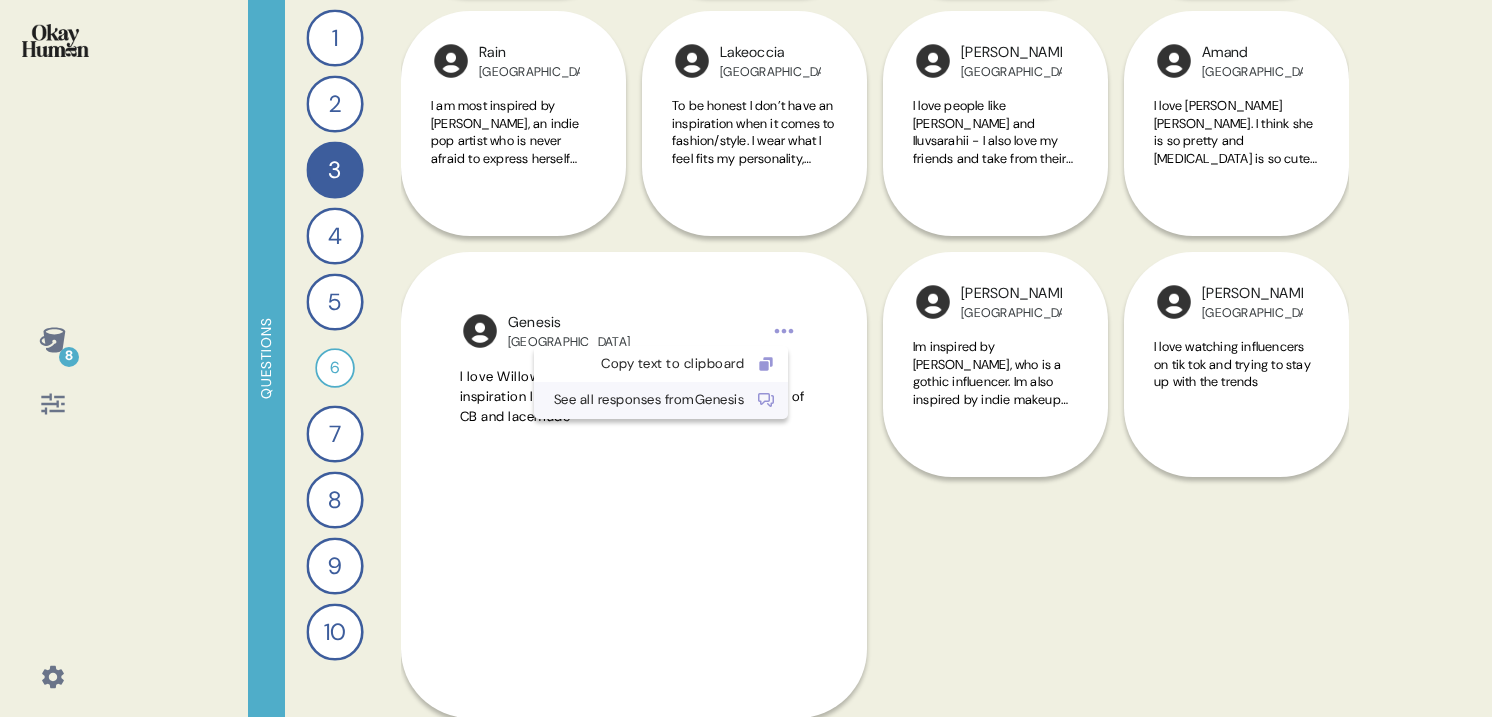 click on "See all responses from  Genesis" at bounding box center (645, 400) 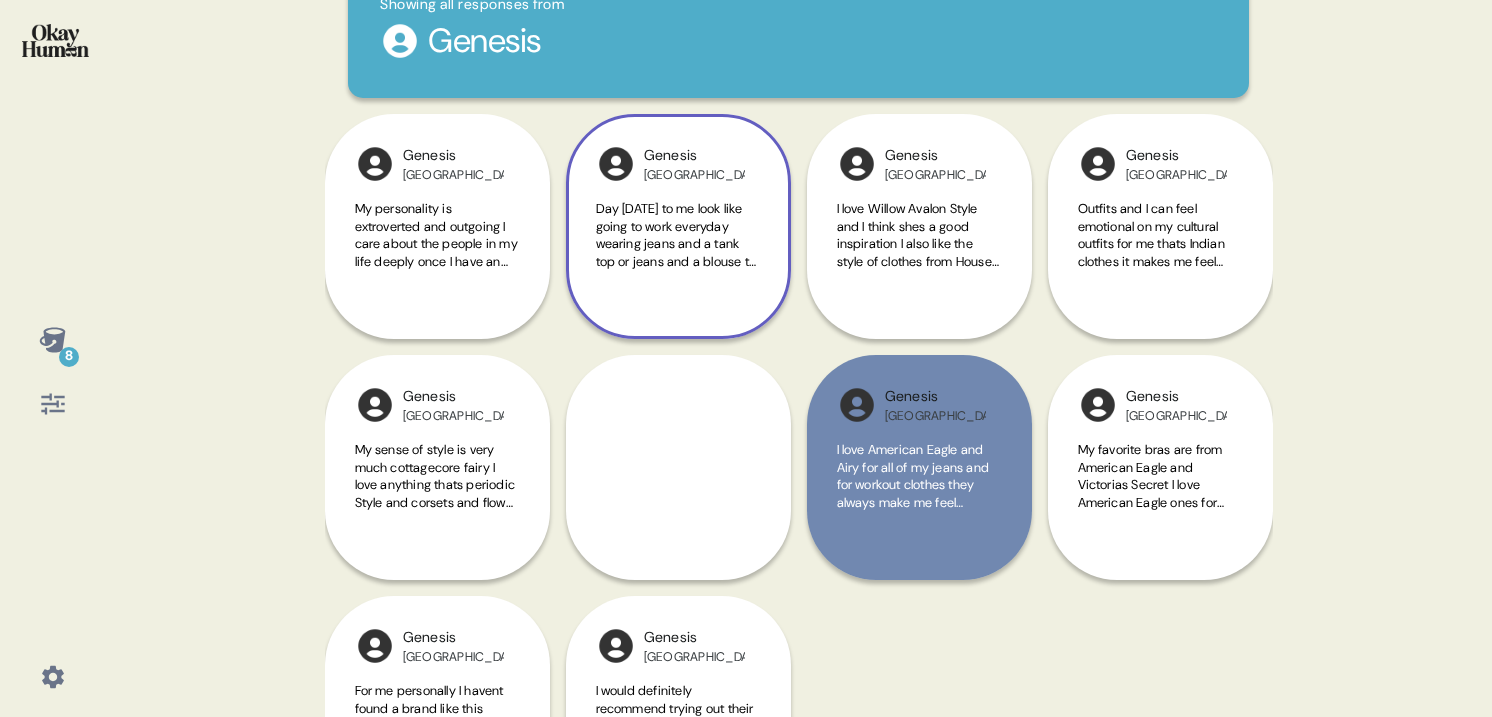 scroll, scrollTop: 126, scrollLeft: 0, axis: vertical 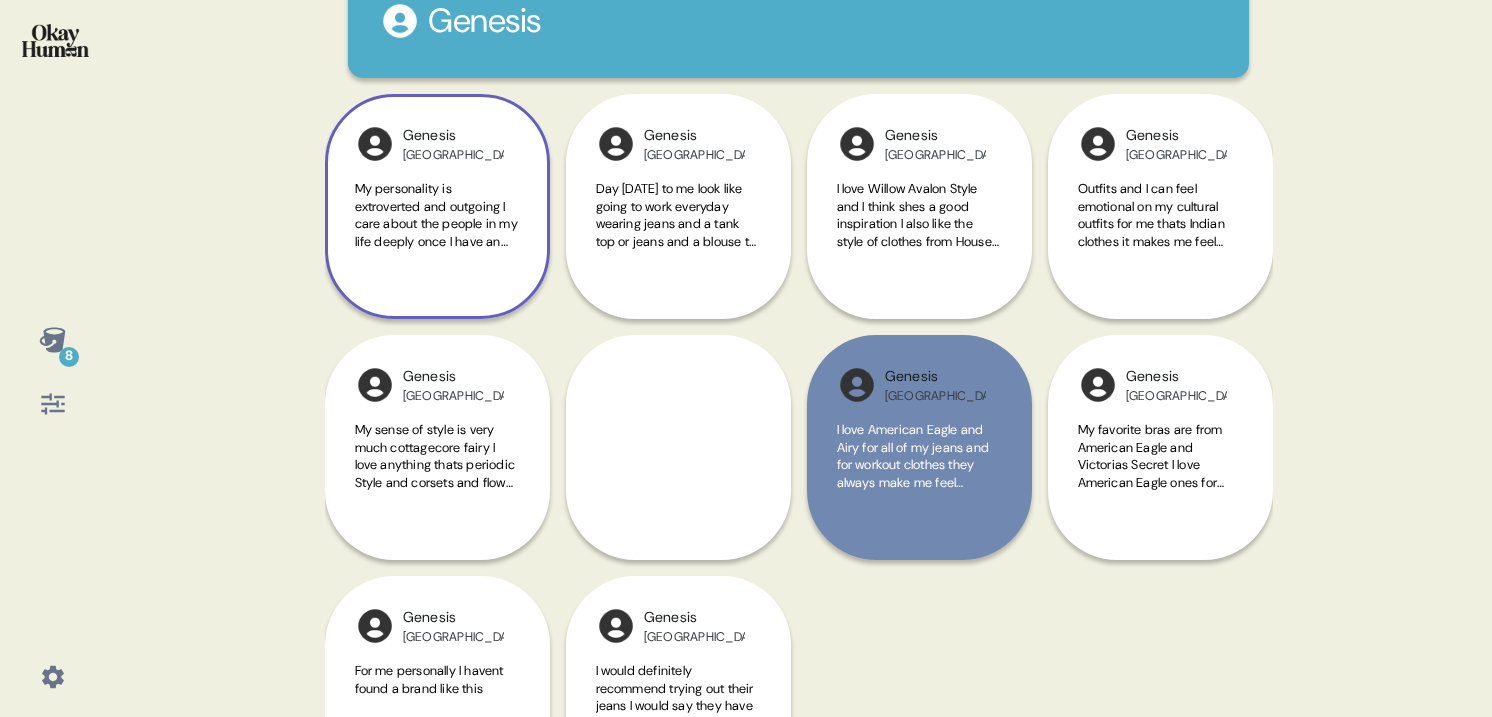click on "Genesis USA My personality is extroverted and outgoing I care about the people in my life deeply once I have an attachment to somebody my attachment is strong and I will do anything for them so I care about my family my friends and I approach life with a not so open view more veering on the side of precaution towards people and things out in the world such as strangers but I still believe in being kind to most people" at bounding box center (437, 206) 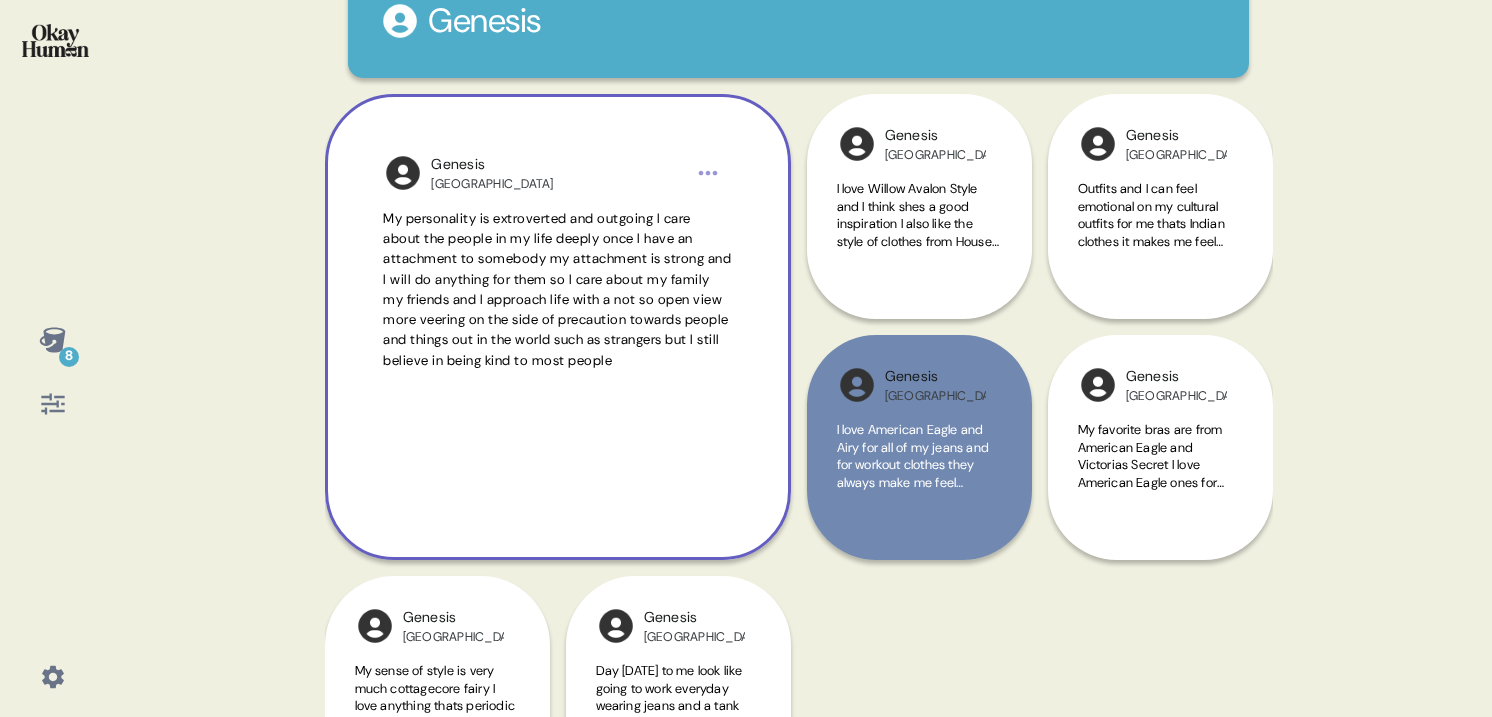 click on "My personality is extroverted and outgoing I care about the people in my life deeply once I have an attachment to somebody my attachment is strong and I will do anything for them so I care about my family my friends and I approach life with a not so open view more veering on the side of precaution towards people and things out in the world such as strangers but I still believe in being kind to most people" at bounding box center [557, 289] 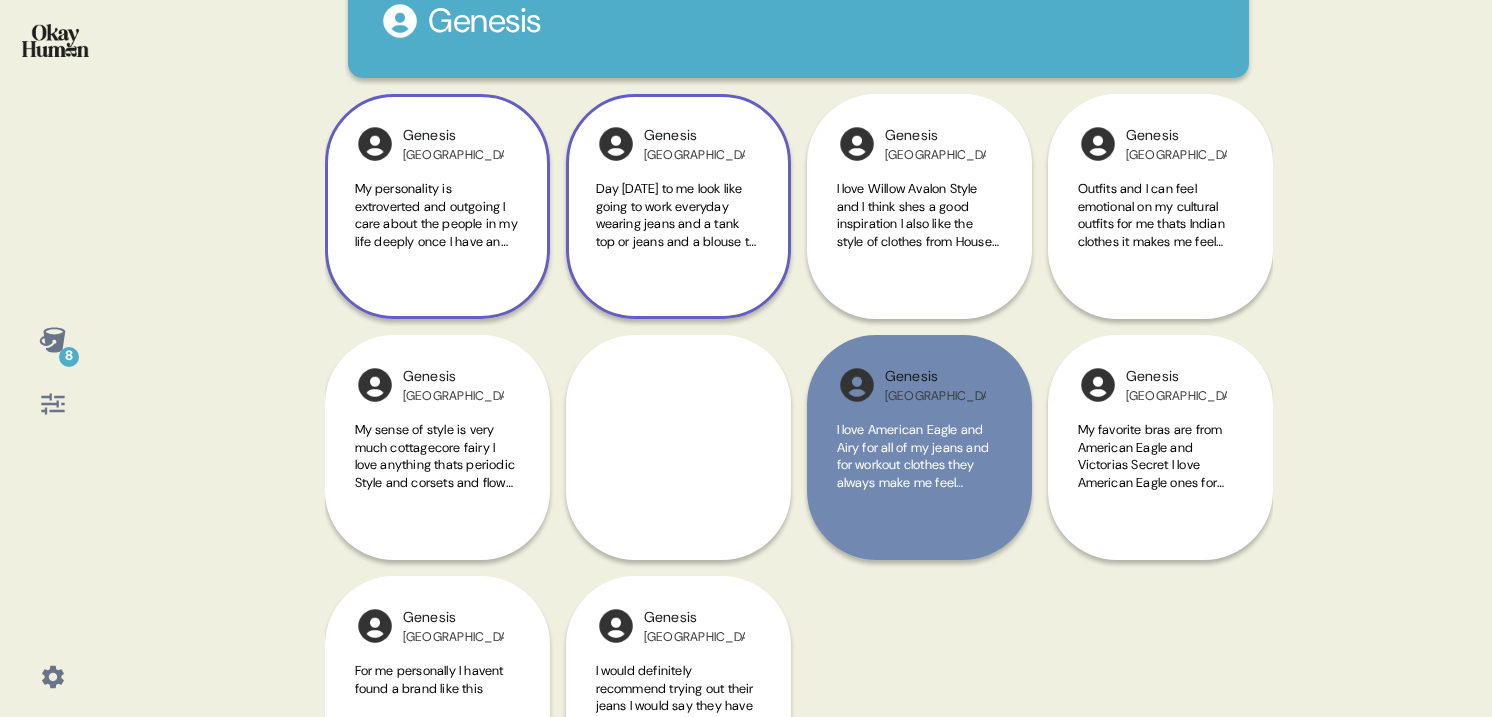 click on "Day [DATE] to me look like going to work everyday wearing jeans and a tank top or jeans and a blouse to work with comfy sandals and I usually go to the gym and I wear I wasted leggings and a nice tank top that has like a built-in bra" at bounding box center (677, 258) 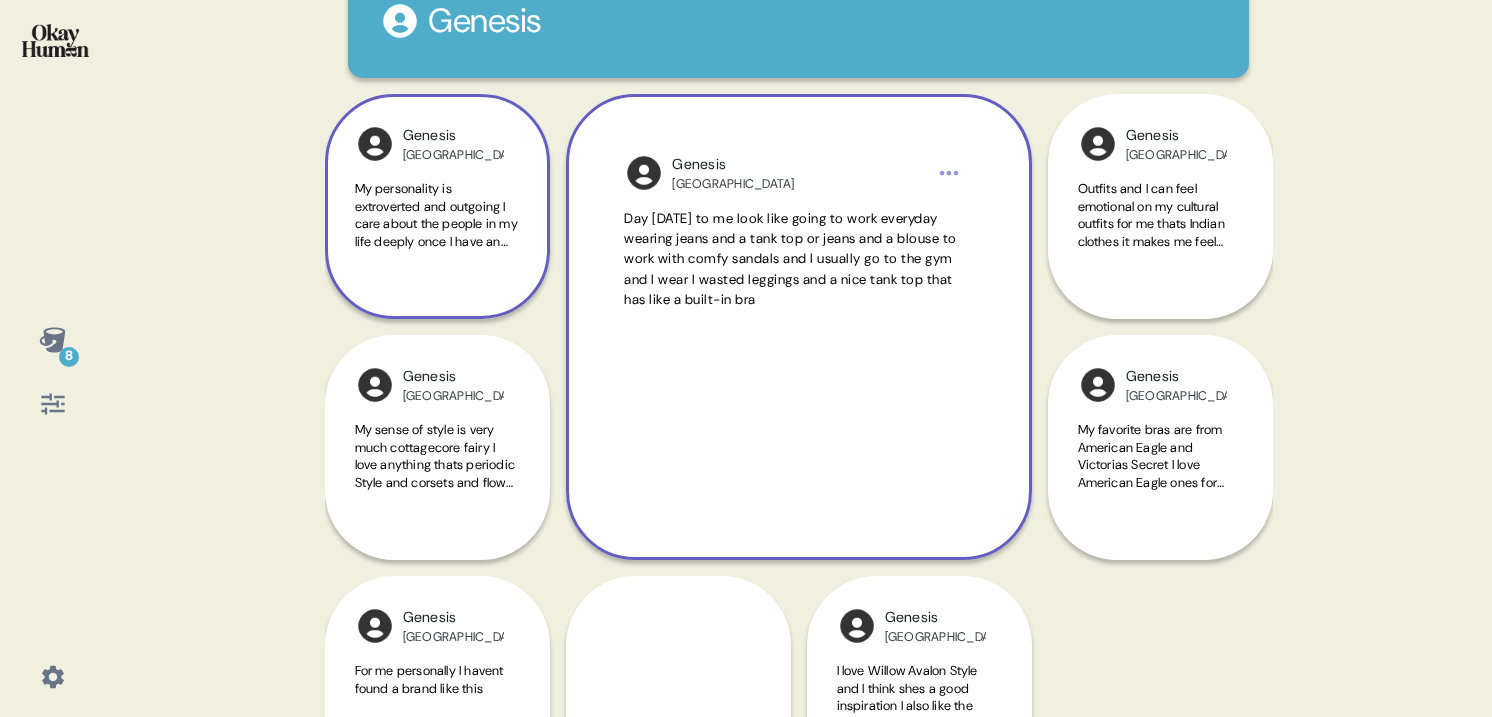 click on "Day [DATE] to me look like going to work everyday wearing jeans and a tank top or jeans and a blouse to work with comfy sandals and I usually go to the gym and I wear I wasted leggings and a nice tank top that has like a built-in bra" at bounding box center [798, 347] 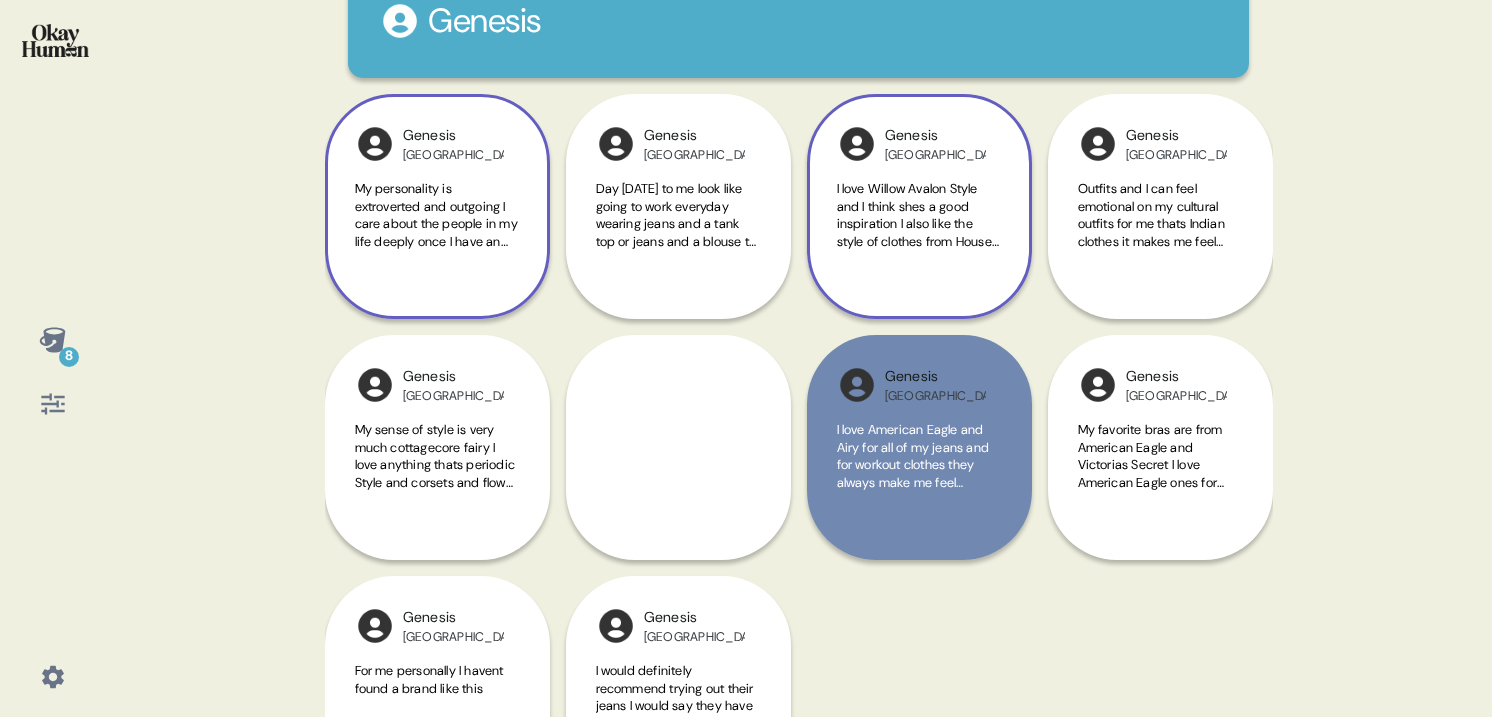 click on "I love Willow Avalon Style and I think shes a good inspiration I also like the style of clothes from House of CB and lacemade" at bounding box center (919, 226) 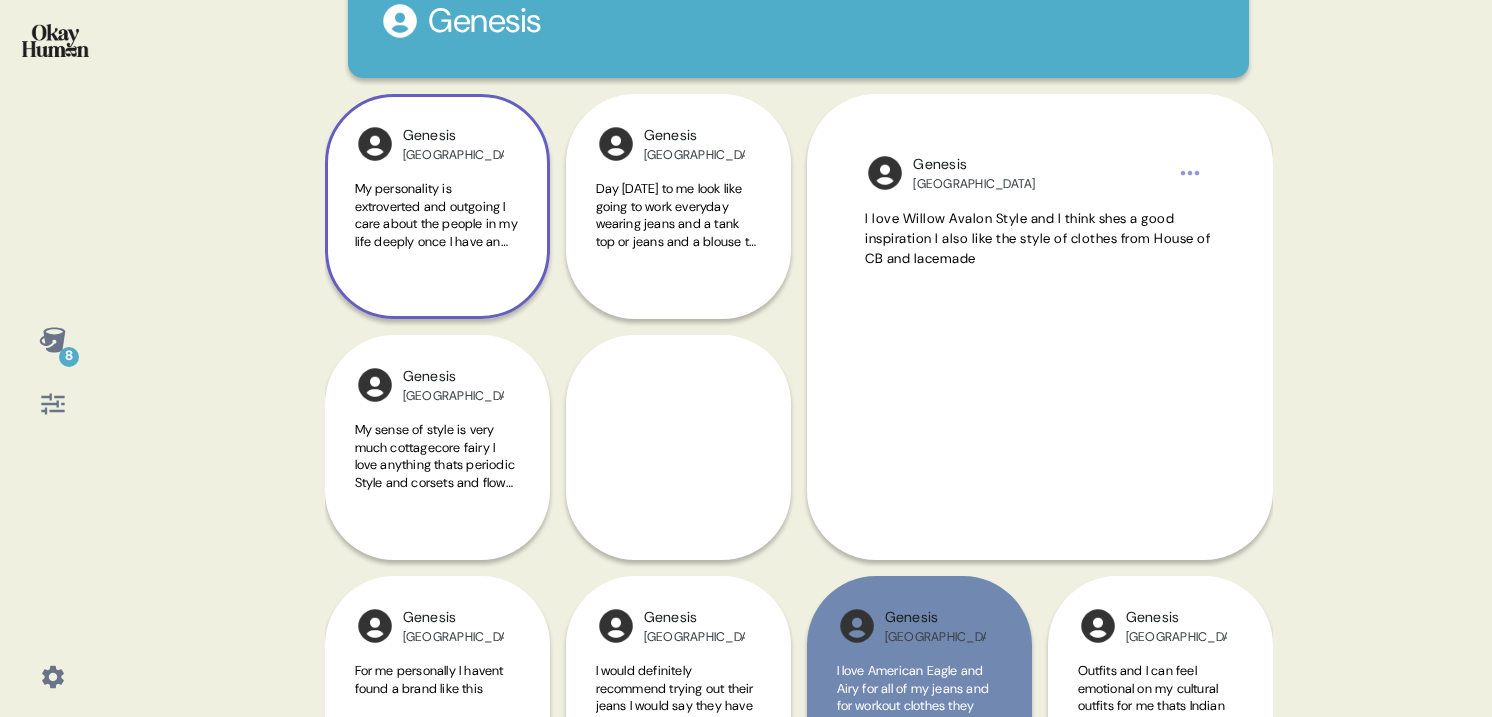 scroll, scrollTop: 0, scrollLeft: 0, axis: both 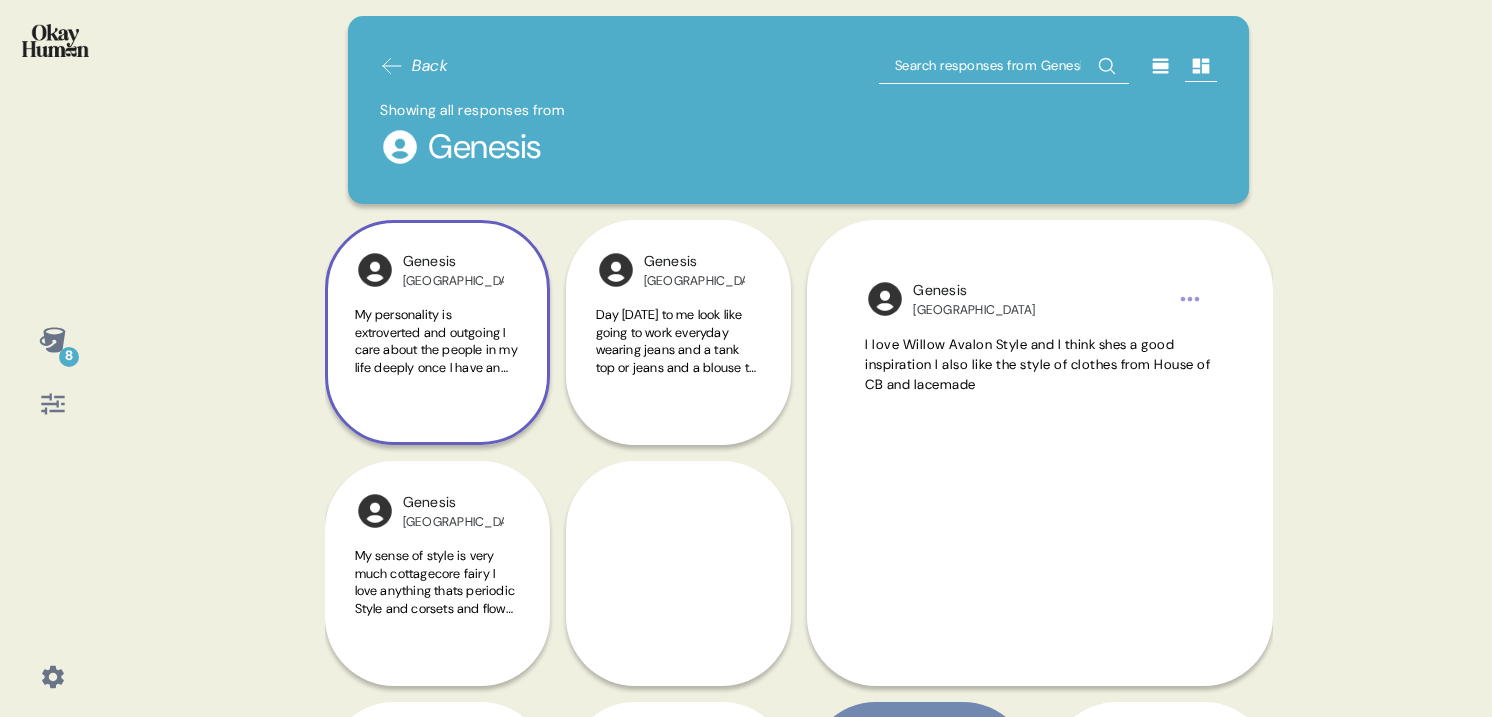 click 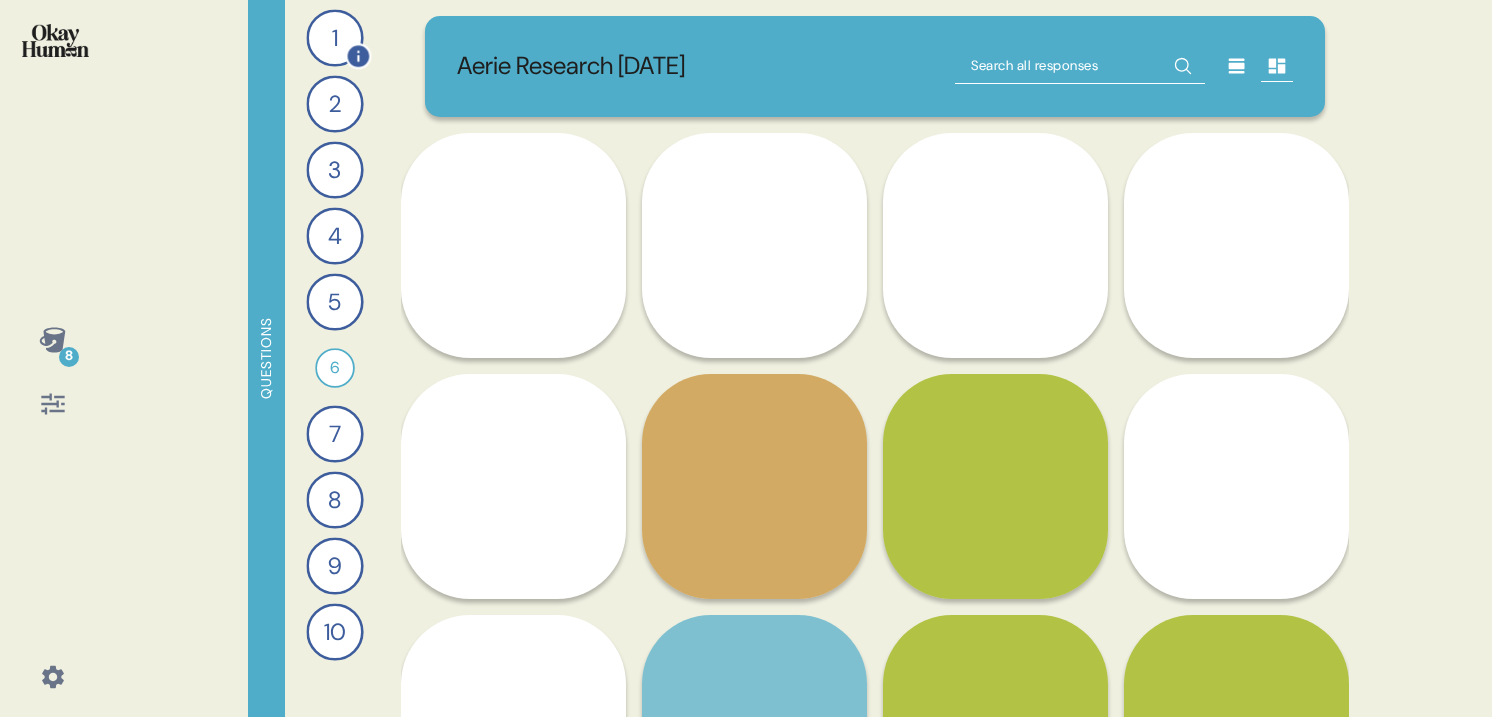 click on "1" at bounding box center [334, 37] 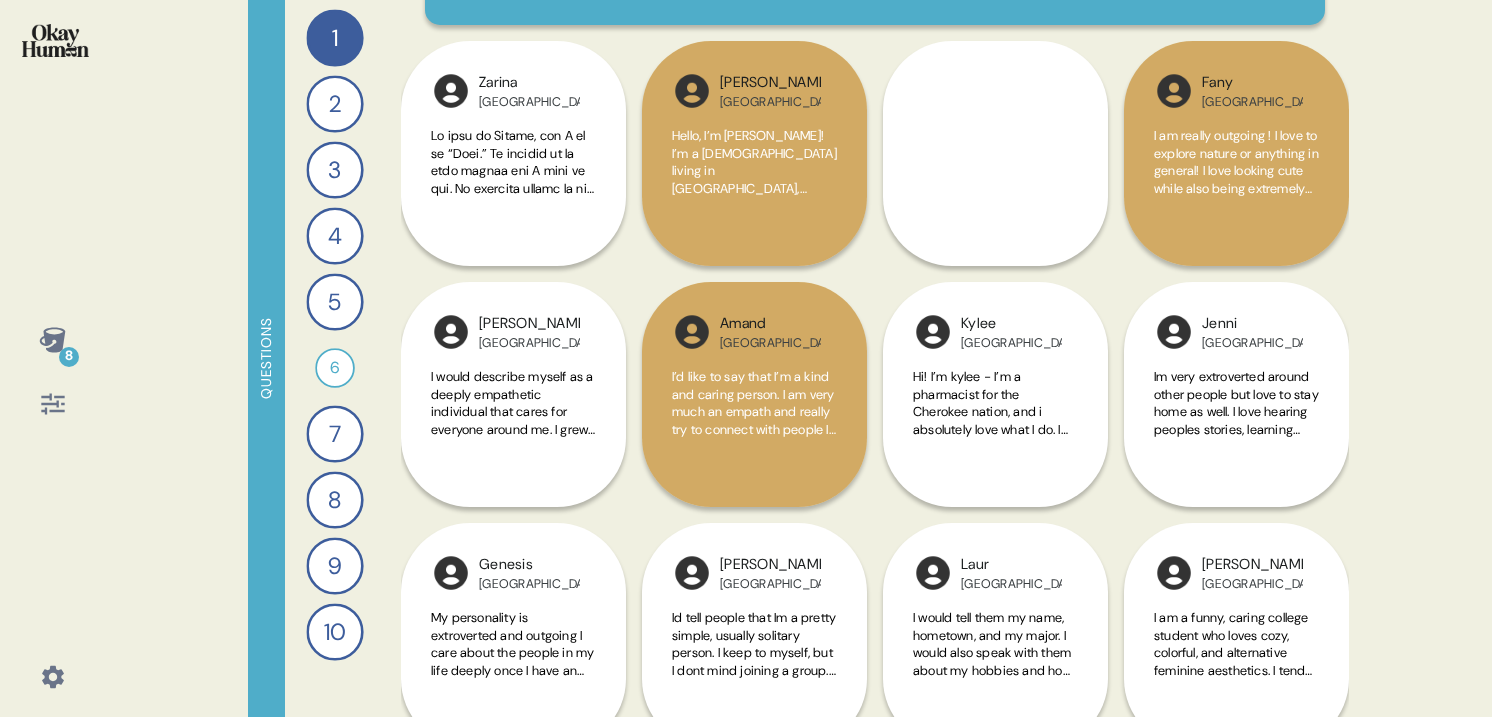scroll, scrollTop: 277, scrollLeft: 0, axis: vertical 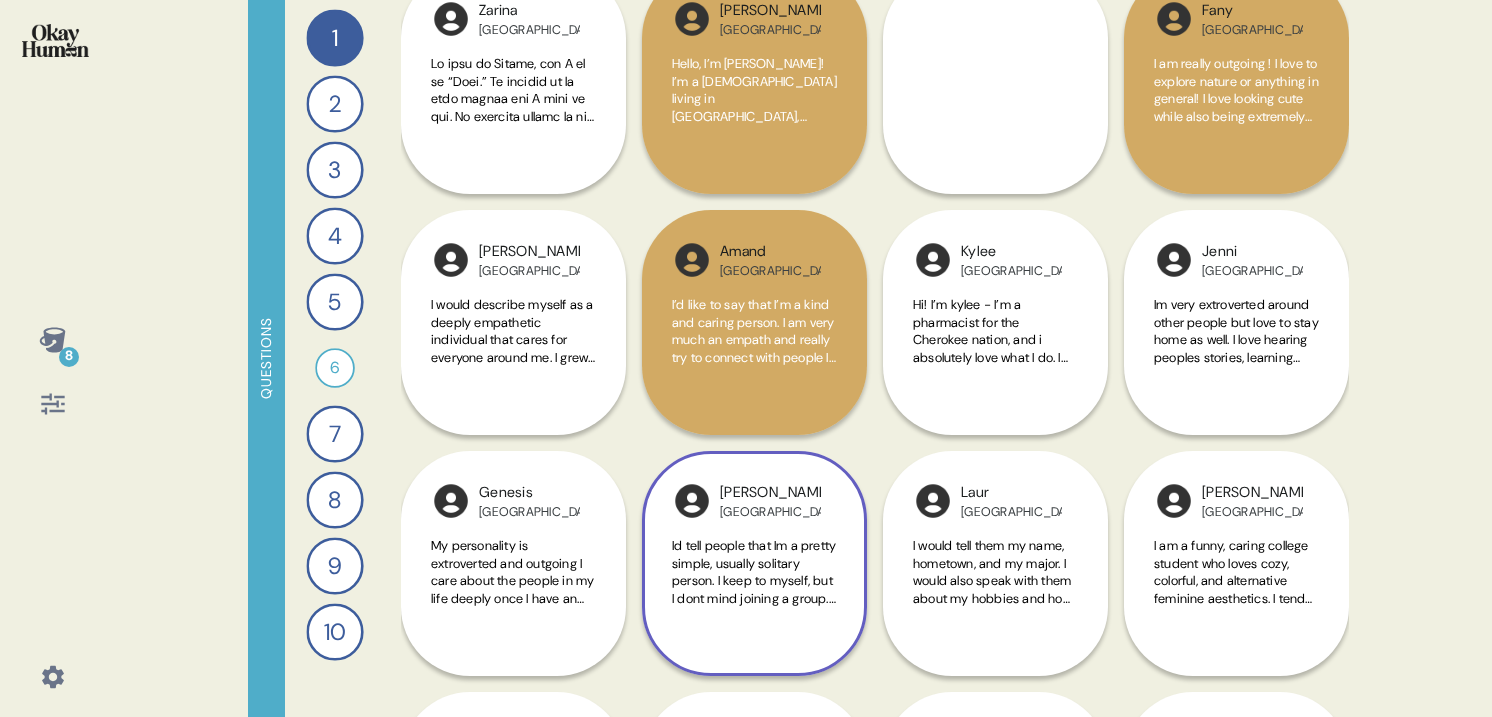 click on "Id tell people that Im a pretty simple, usually solitary person. I keep to myself, but I dont mind joining a group. I consider myself a creative that tries to find the inspiration in life around me – from personal interactions to people watching. I approach life trying to find the best place for me to fit in, stay out of peoples way, and enjoy the little things that add spark to my day." at bounding box center (754, 572) 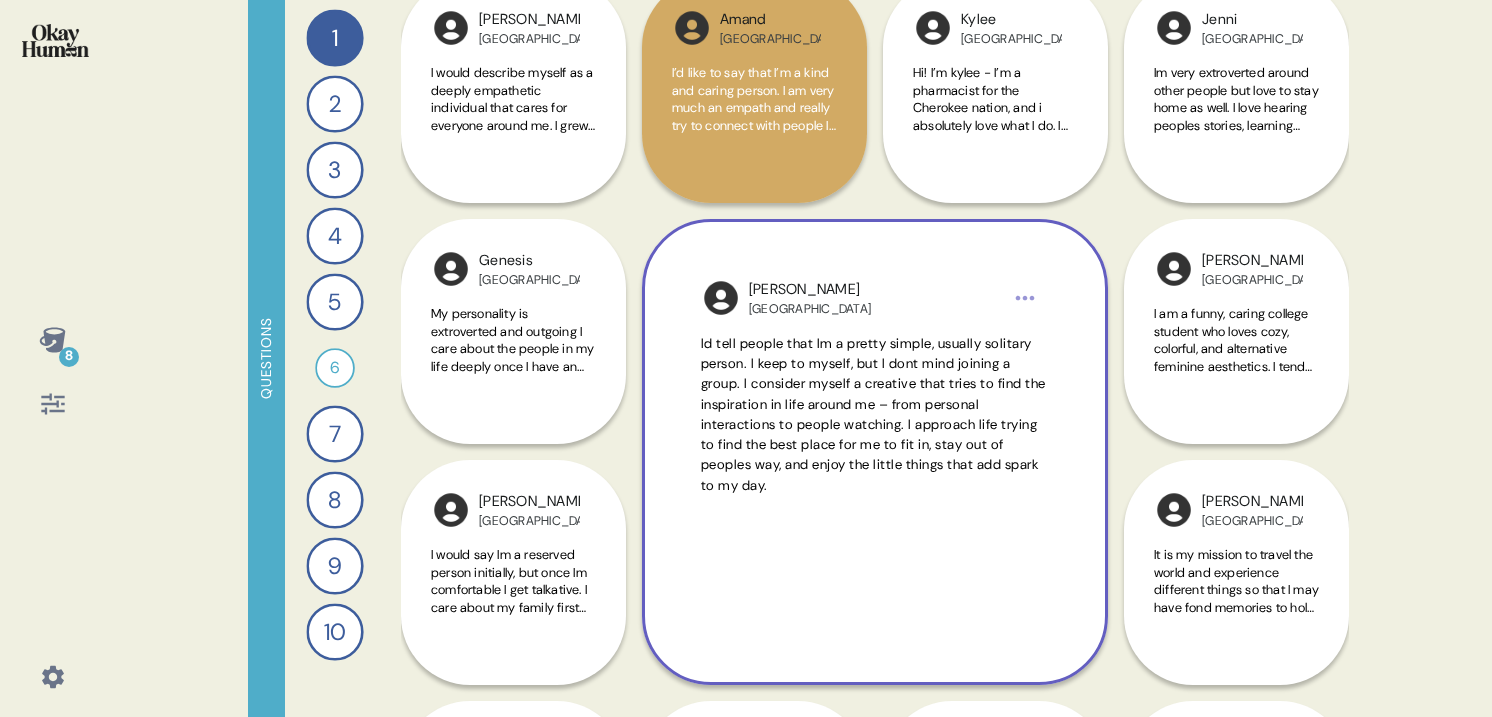 scroll, scrollTop: 513, scrollLeft: 0, axis: vertical 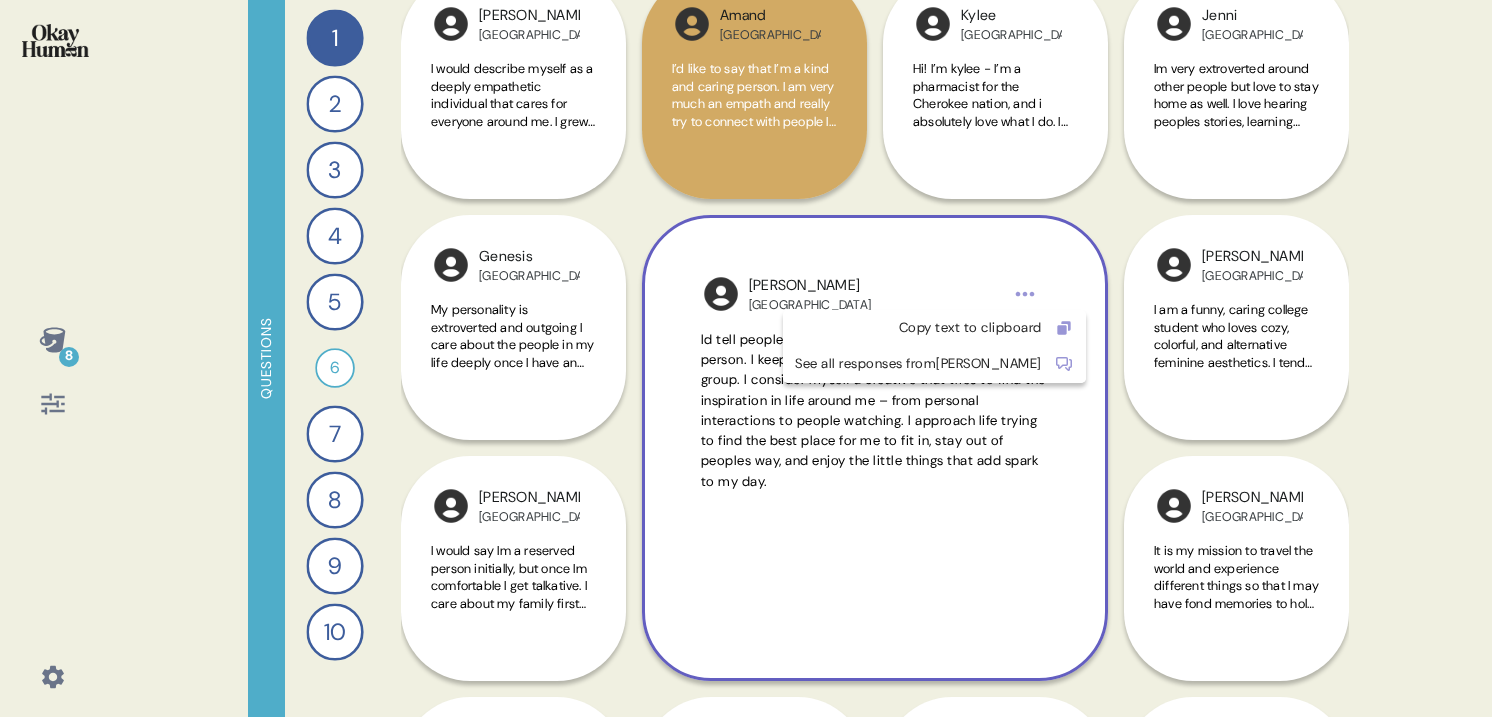 click on "8 Questions 1 How would you describe your personality and what you care about to someone who really wanted to understand you? 28 Responses text Responses 2 What does a typical day look like for you, and what do you usually wear? 28 Responses text Responses 3 Who inspires your style or the way you live your life, and why? 28 Responses text Responses 4 What are your favorite outfits, and how do they make you feel? 28 Responses text Responses 5 How would you describe your overall fashion aesthetic in a few words? 28 Responses text Responses 6 Record a video where you show off and explain your favorite outfits. 23 Responses video Responses 7 What are your go-to clothing brands and why do you love them? 28 Responses text Responses 8 What’s your favorite bra and underwear, and how do they make you feel? 28 Responses text Responses 9 What non-Aerie brand makes you feel most seen and represented, and why? 28 Responses text Responses 10 What advice would you give a friend shopping at Aerie for the first time? 28   1" at bounding box center [746, 358] 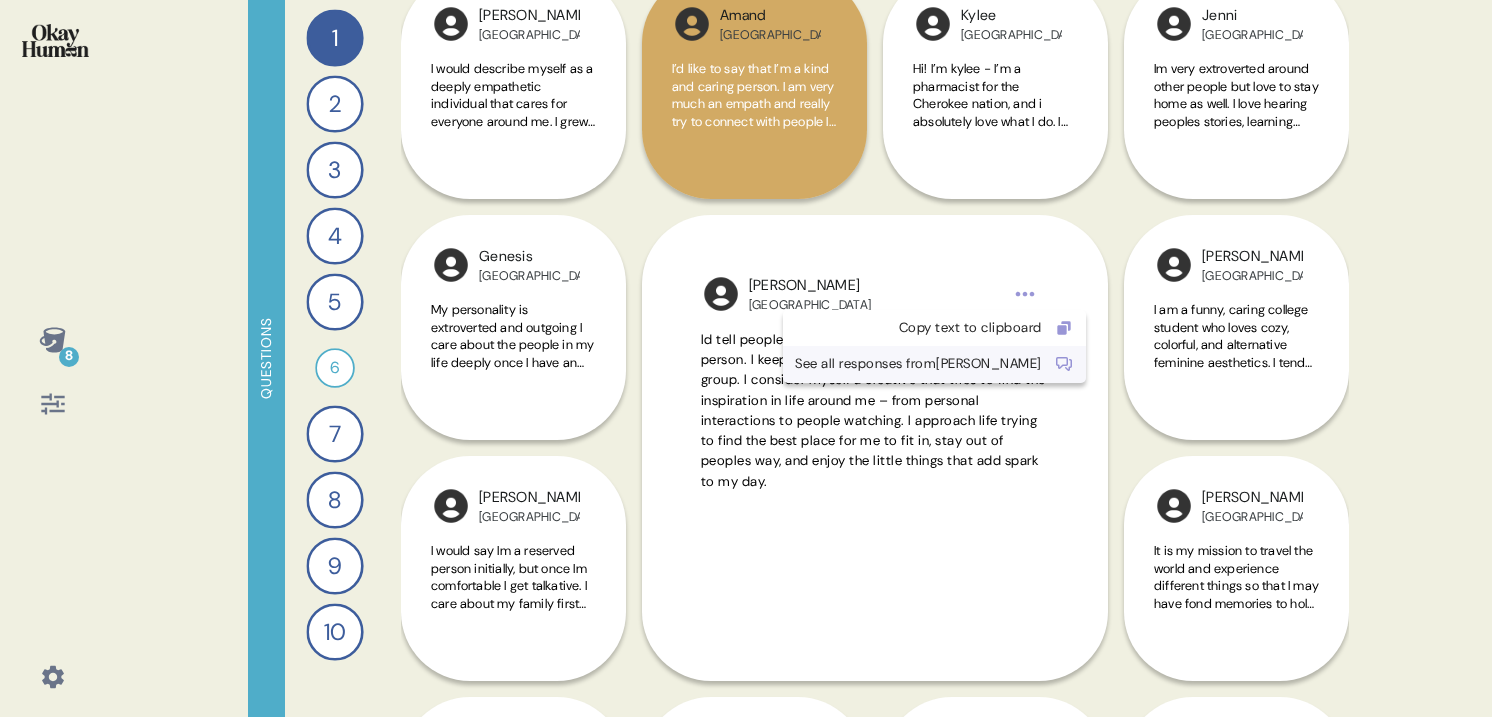 click on "See all responses from  Keona" at bounding box center (918, 364) 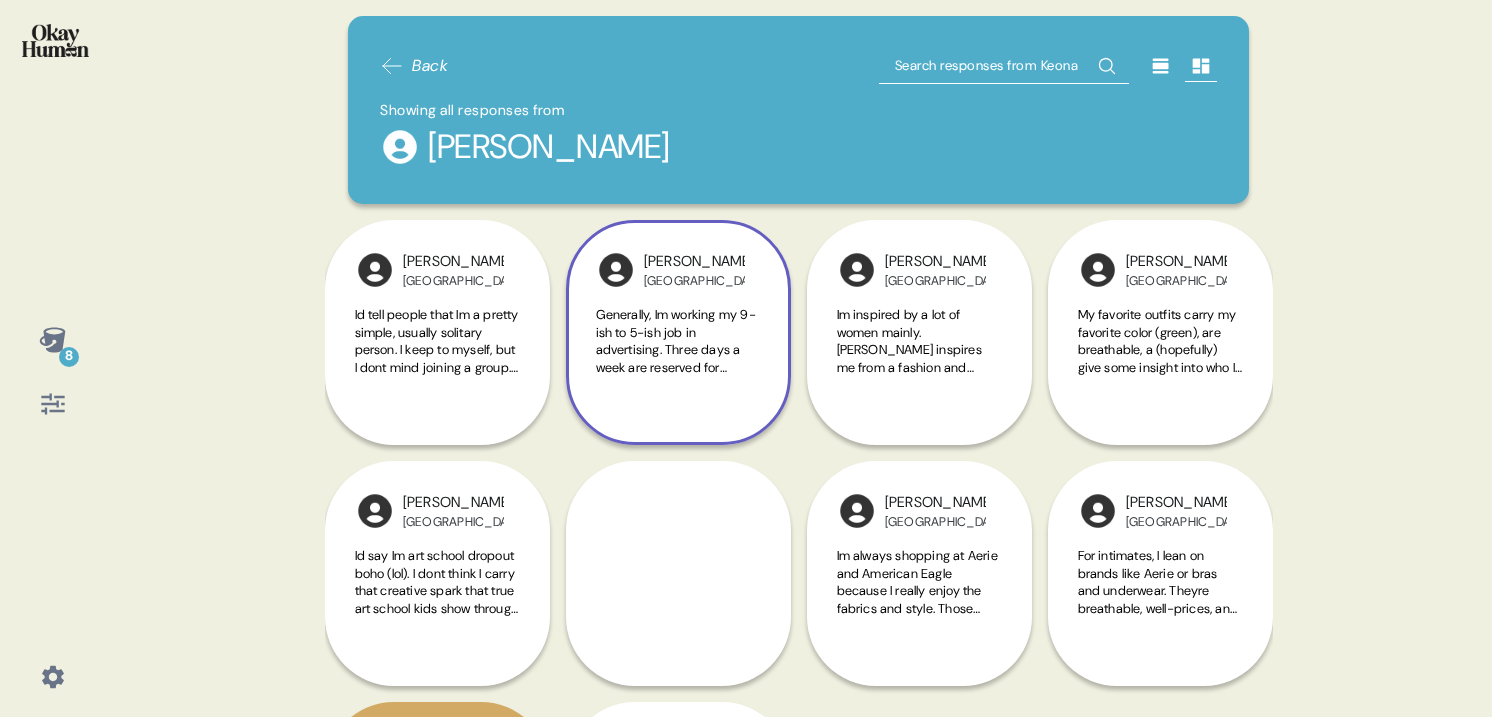 click on "Generally, Im working my 9-ish to 5-ish job in advertising. Three days a week are reserved for physical activity. My evenings are for unwinding and creating. My weekends are for trying to grab some fresh air, enjoy something mentally stimulating, and spending time with myself. At work, I try to dress comfortably. I work in a laid back environment, so jeans, loose linen, and comfy shirts are my first option. For workouts, I go for breathable leggings with compression to avoid any flashing accidents and t-shirts (though I do wish I had cuter gym attire overall), and the weekends are for me to get a little more experimental. Im able to break out the shorts and the cute tanks with brighter, more eye catching colors. To lounge, I prefer modal and cotton materials. In a perfect world, Id havea bunch of cutesy matching sets, but my world isnt perfect right now." at bounding box center [678, 595] 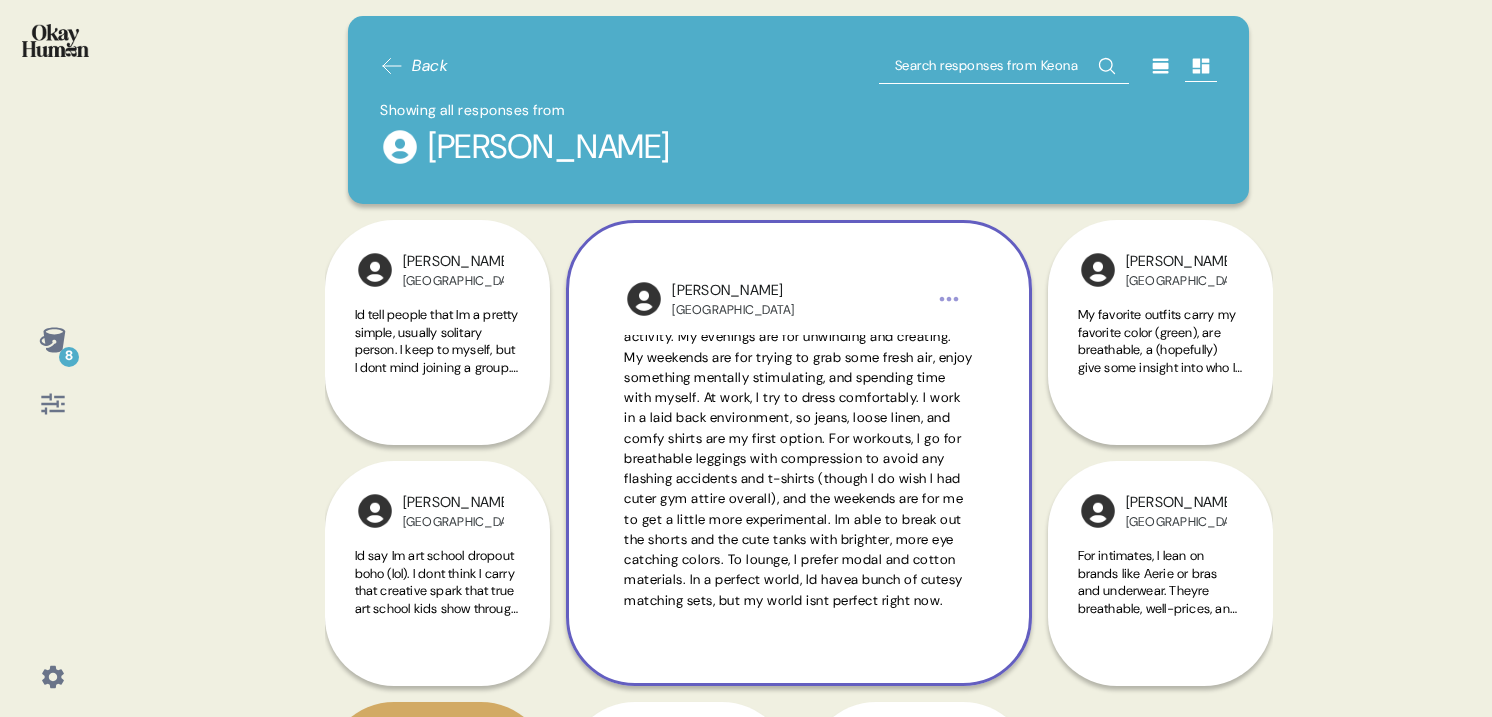 scroll, scrollTop: 88, scrollLeft: 0, axis: vertical 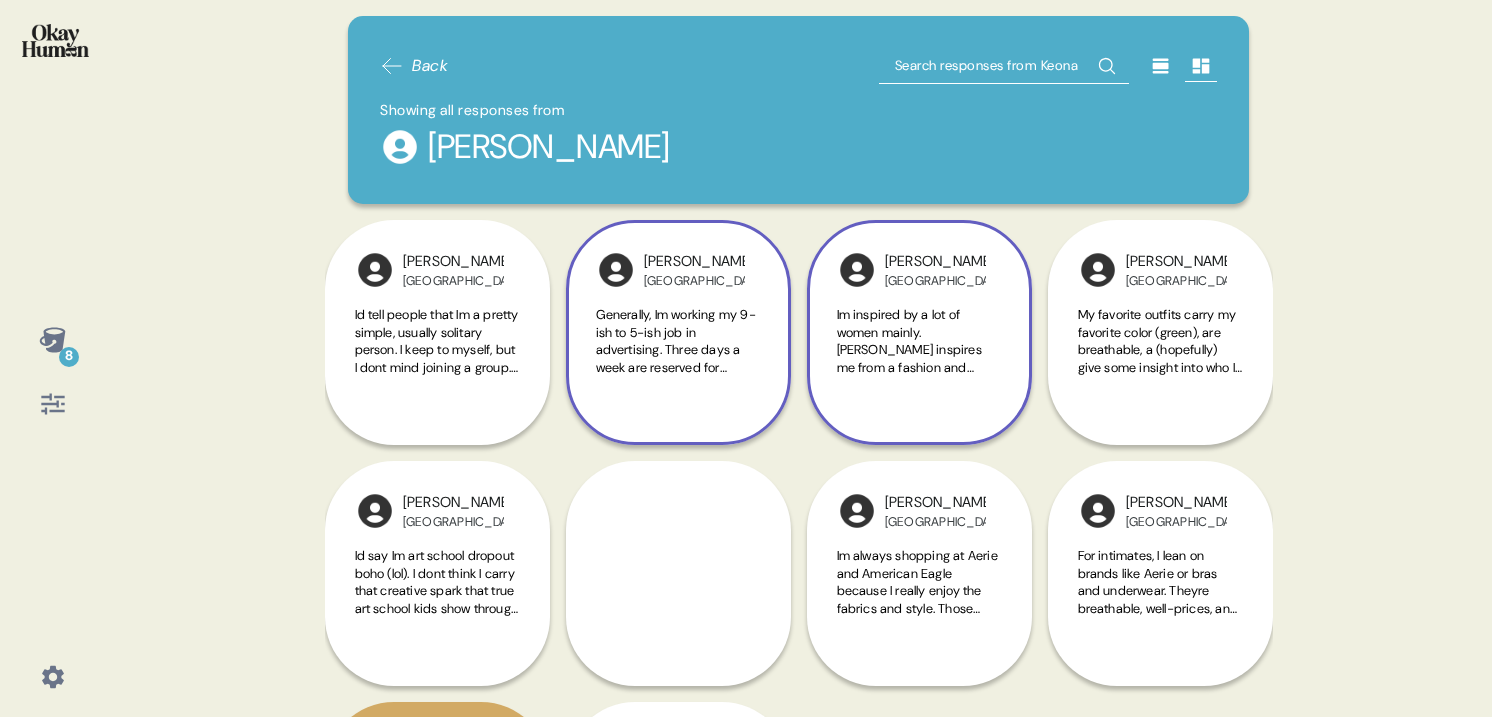 click on "Im inspired by a lot of women mainly.
[PERSON_NAME] inspires me from a fashion and human perspective. As an older woman, she lives boldly through [MEDICAL_DATA] and is dedicated to living a life that she can be proud of. She takes risks and maintains and unmistakable sense of self that shes proud to show off to the world." at bounding box center (919, 428) 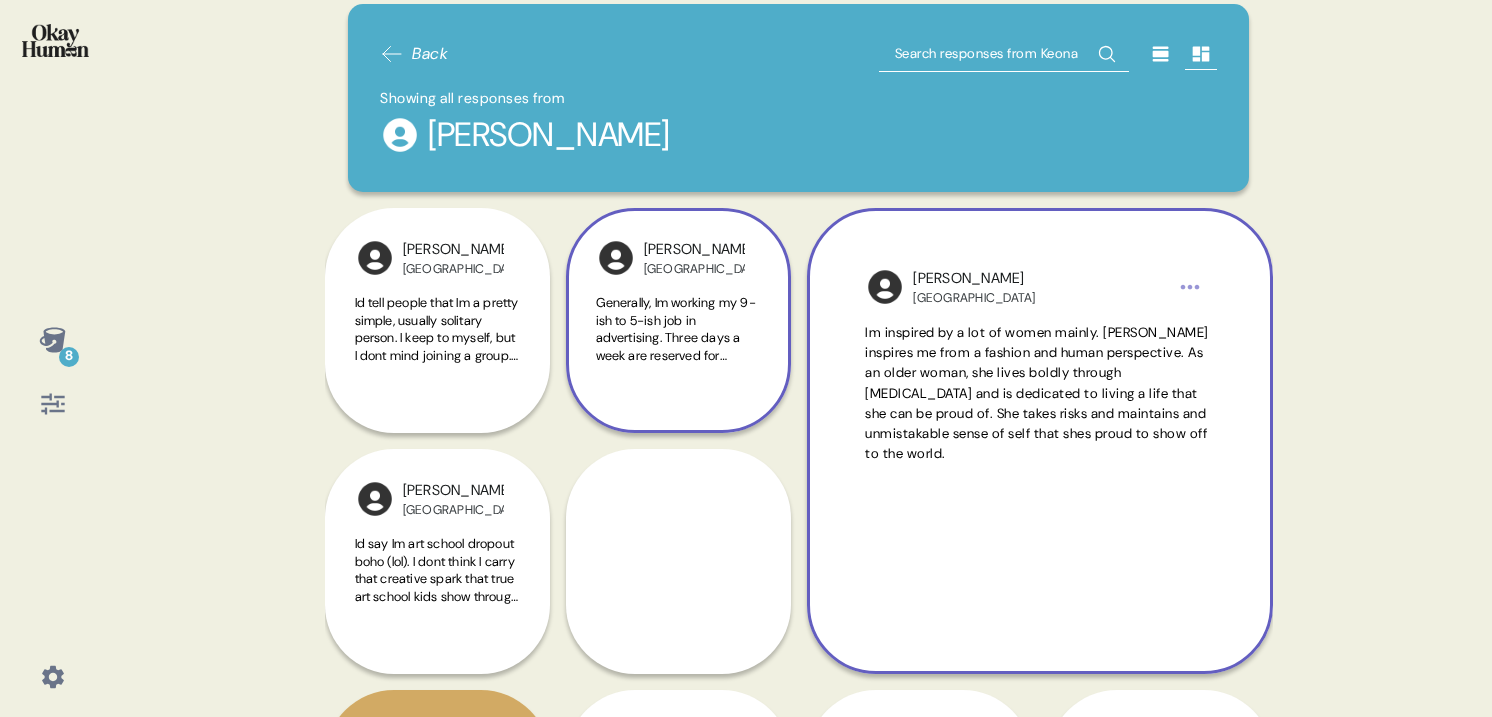 scroll, scrollTop: 0, scrollLeft: 0, axis: both 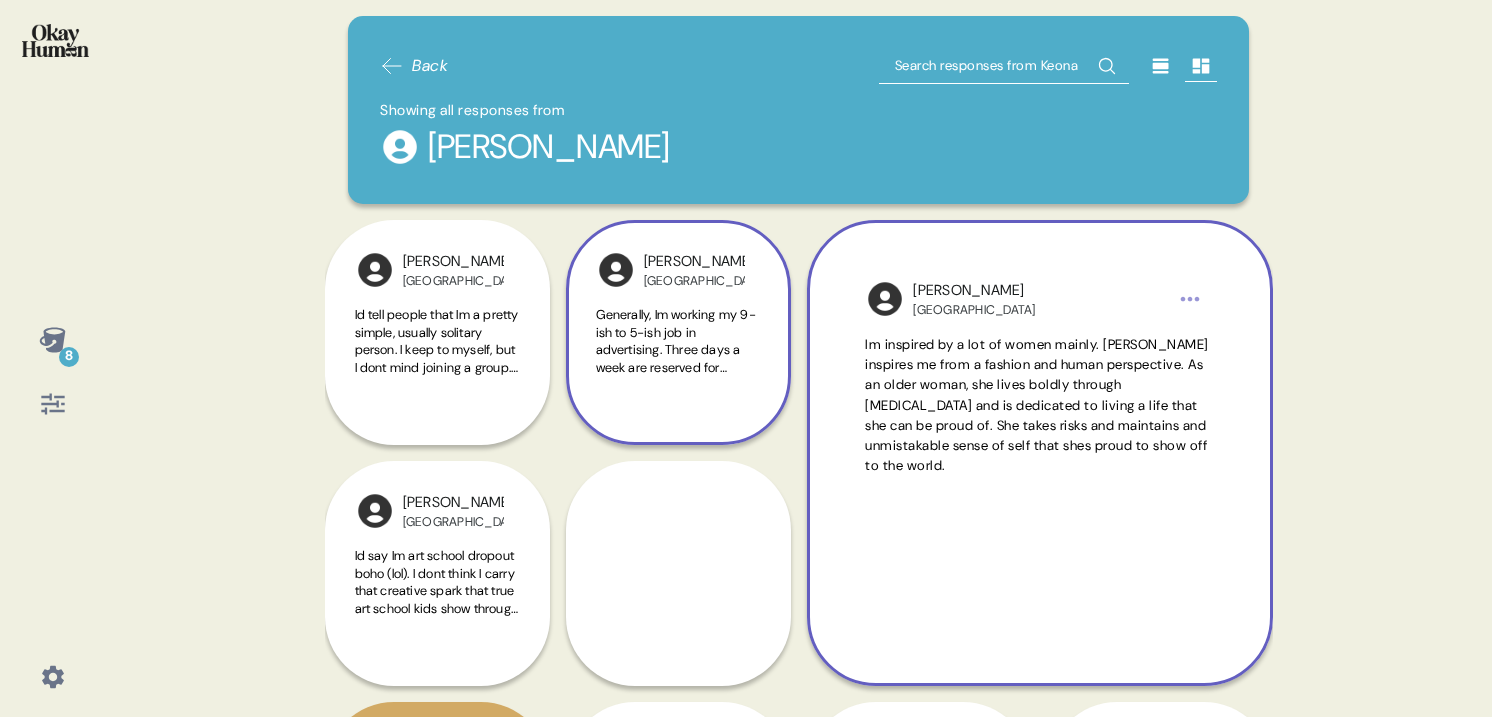 click on "Im inspired by a lot of women mainly.
[PERSON_NAME] inspires me from a fashion and human perspective. As an older woman, she lives boldly through [MEDICAL_DATA] and is dedicated to living a life that she can be proud of. She takes risks and maintains and unmistakable sense of self that shes proud to show off to the world." at bounding box center (1037, 405) 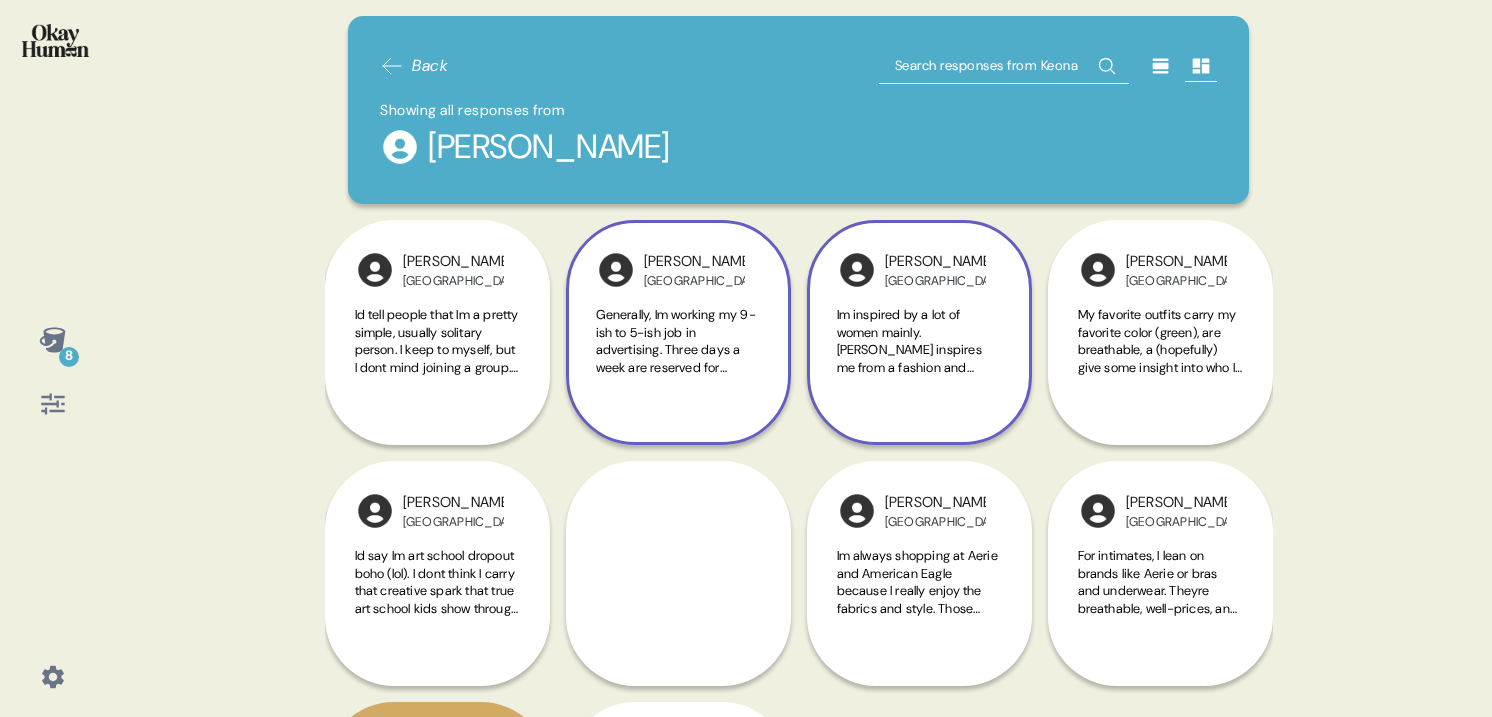 click on "Im inspired by a lot of women mainly.
[PERSON_NAME] inspires me from a fashion and human perspective. As an older woman, she lives boldly through [MEDICAL_DATA] and is dedicated to living a life that she can be proud of. She takes risks and maintains and unmistakable sense of self that shes proud to show off to the world." at bounding box center [919, 341] 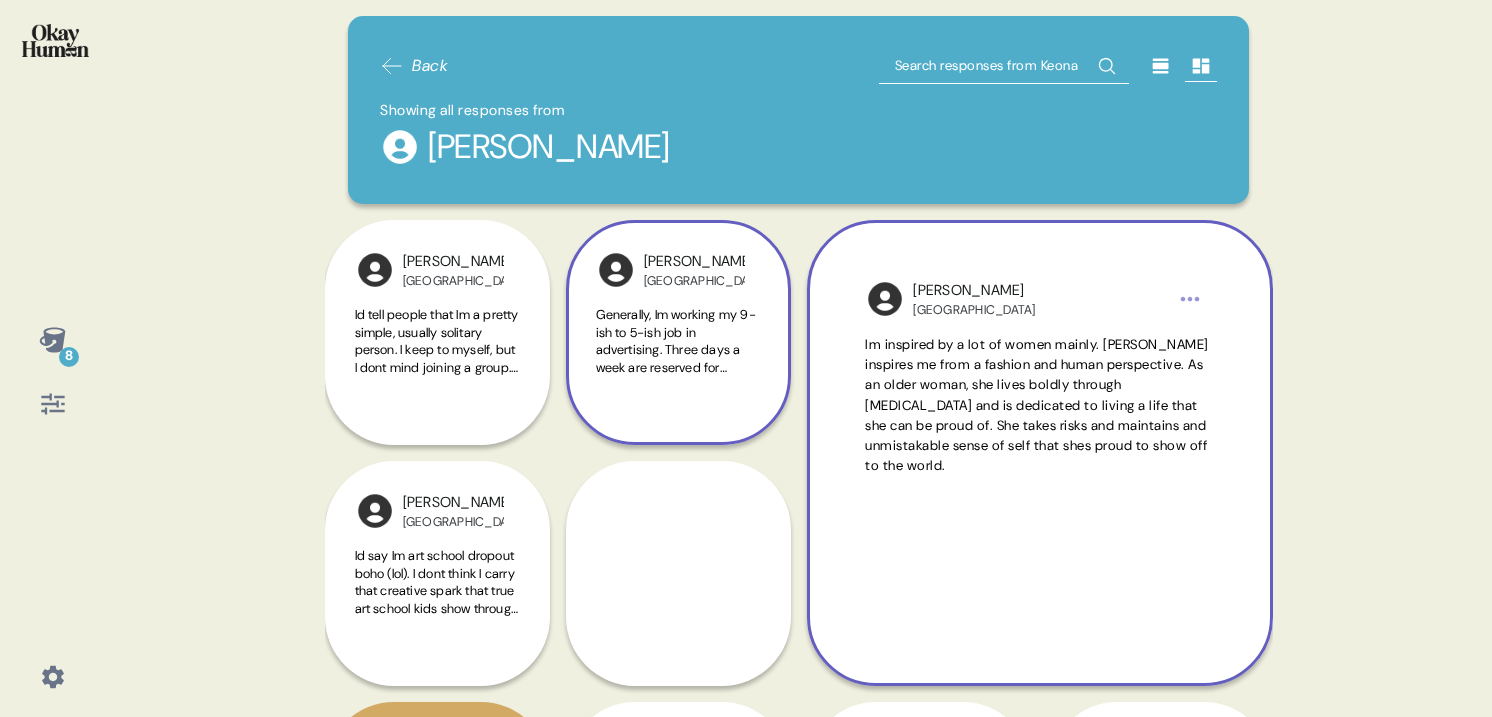 click on "Im inspired by a lot of women mainly.
[PERSON_NAME] inspires me from a fashion and human perspective. As an older woman, she lives boldly through [MEDICAL_DATA] and is dedicated to living a life that she can be proud of. She takes risks and maintains and unmistakable sense of self that shes proud to show off to the world." at bounding box center [1037, 405] 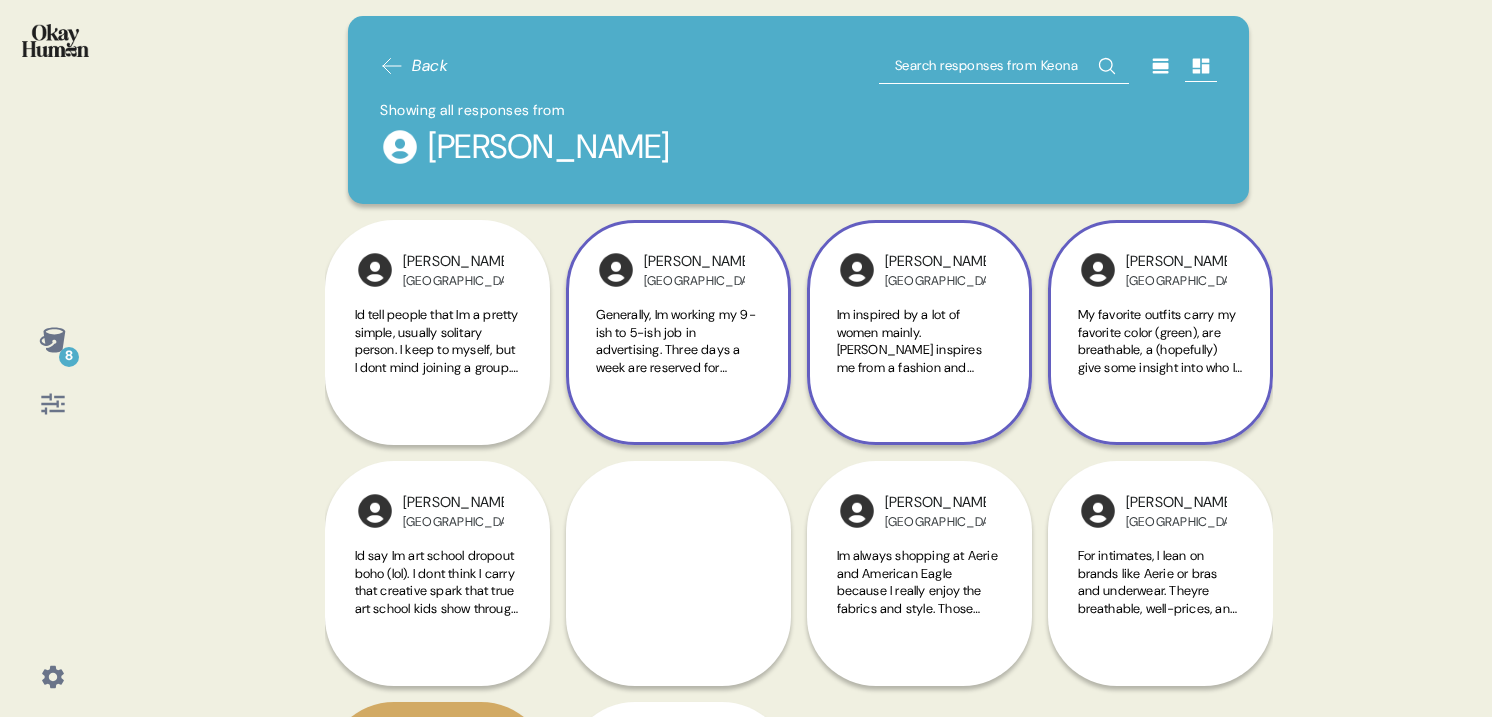 click on "My favorite outfits carry my favorite color (green), are breathable, a (hopefully) give some insight into who I am. Im not always too keen on showing my body, but sometimes a little shoulder or leg can enhance the look. When Im in my favorite outfits, I feel confident in a way that isnt dependent on validation from others. I feel happy to be in the world, wearing what Im wearing and presenting in a way that feels authentic to me. Im excited to wear these outfits and often cant wait to put it on again!" at bounding box center [1160, 352] 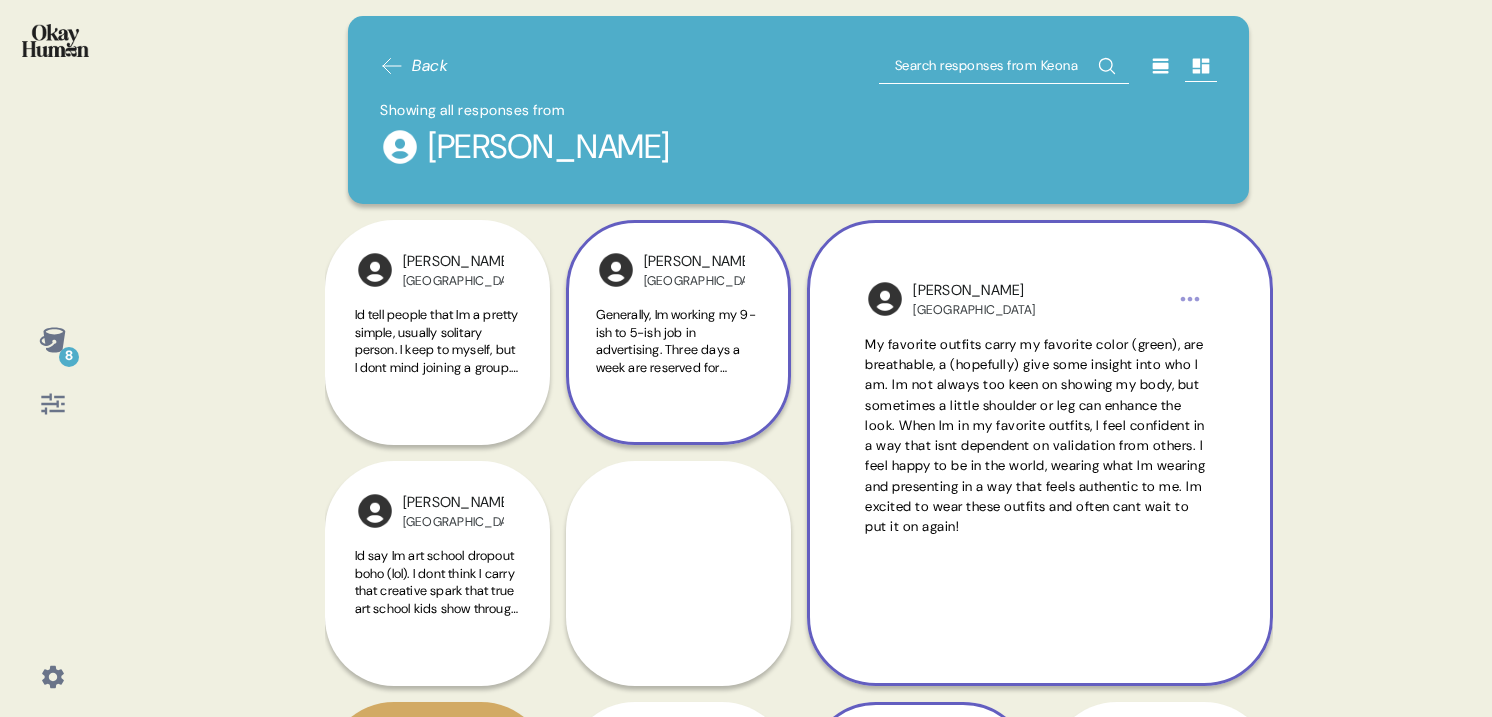 click on "My favorite outfits carry my favorite color (green), are breathable, a (hopefully) give some insight into who I am. Im not always too keen on showing my body, but sometimes a little shoulder or leg can enhance the look. When Im in my favorite outfits, I feel confident in a way that isnt dependent on validation from others. I feel happy to be in the world, wearing what Im wearing and presenting in a way that feels authentic to me. Im excited to wear these outfits and often cant wait to put it on again!" at bounding box center [1035, 435] 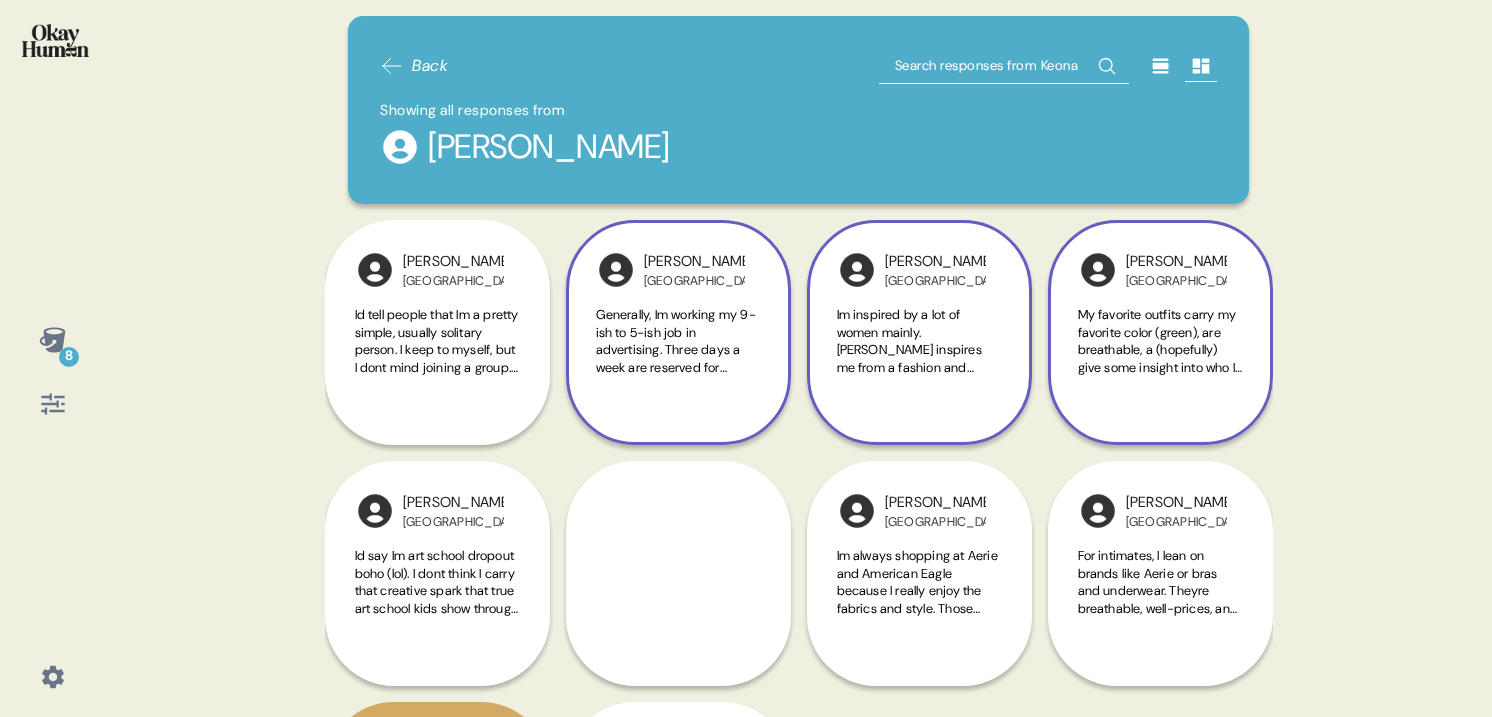 click 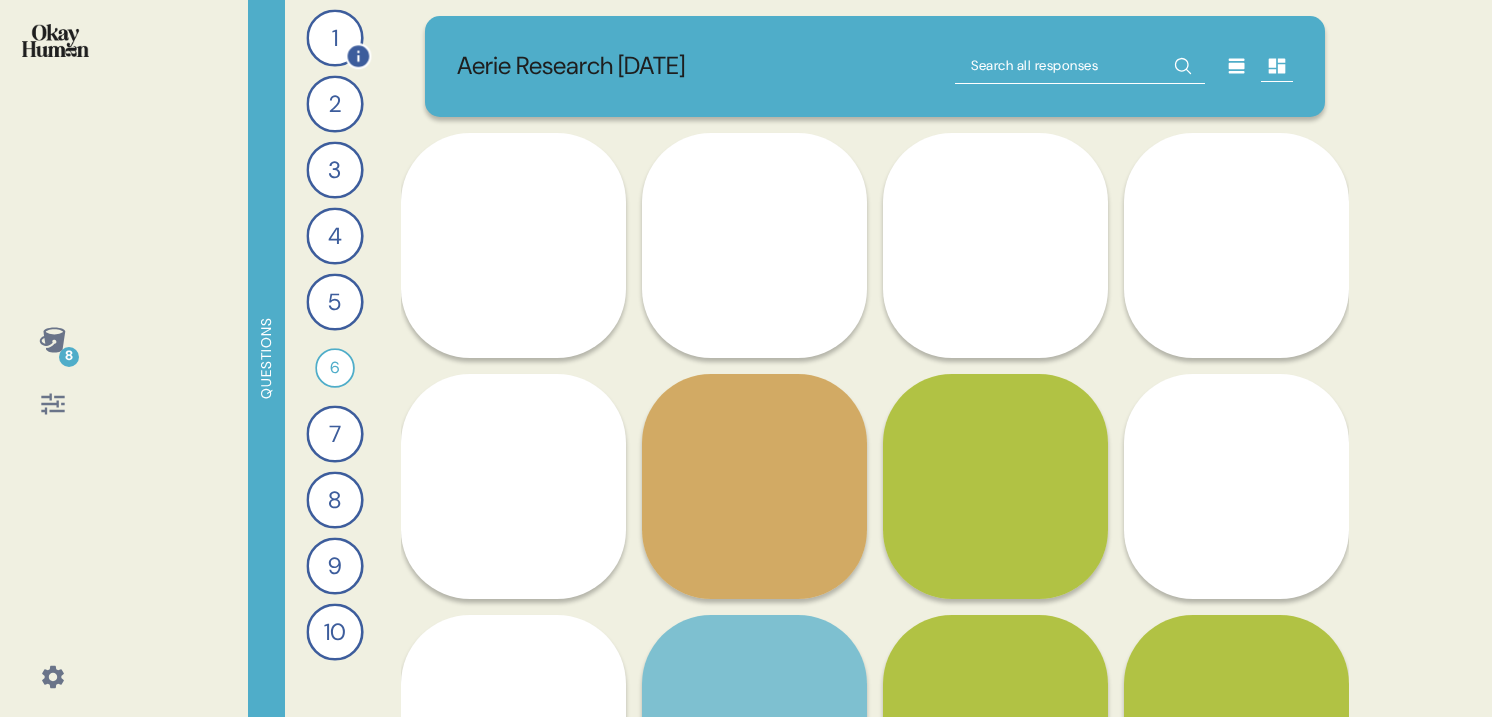 click on "1" at bounding box center [334, 37] 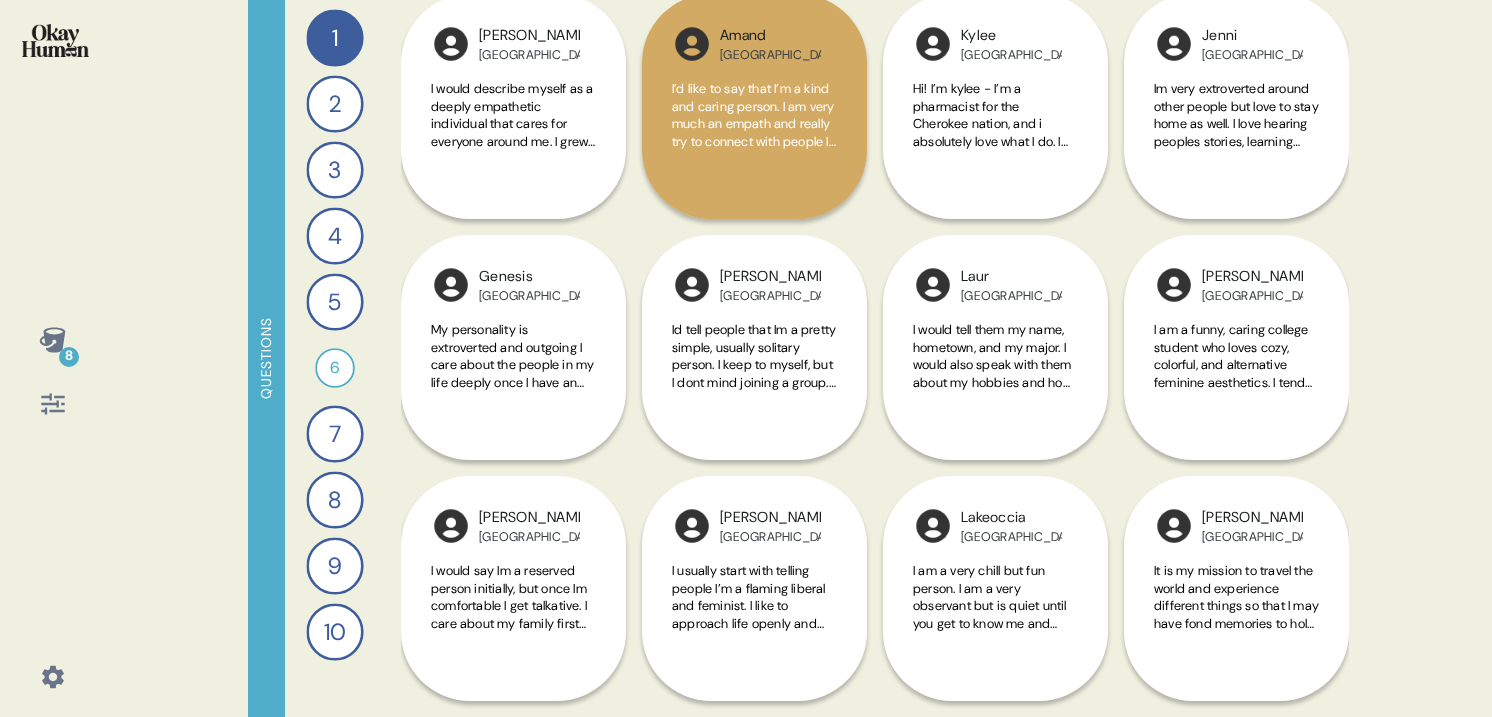 scroll, scrollTop: 726, scrollLeft: 0, axis: vertical 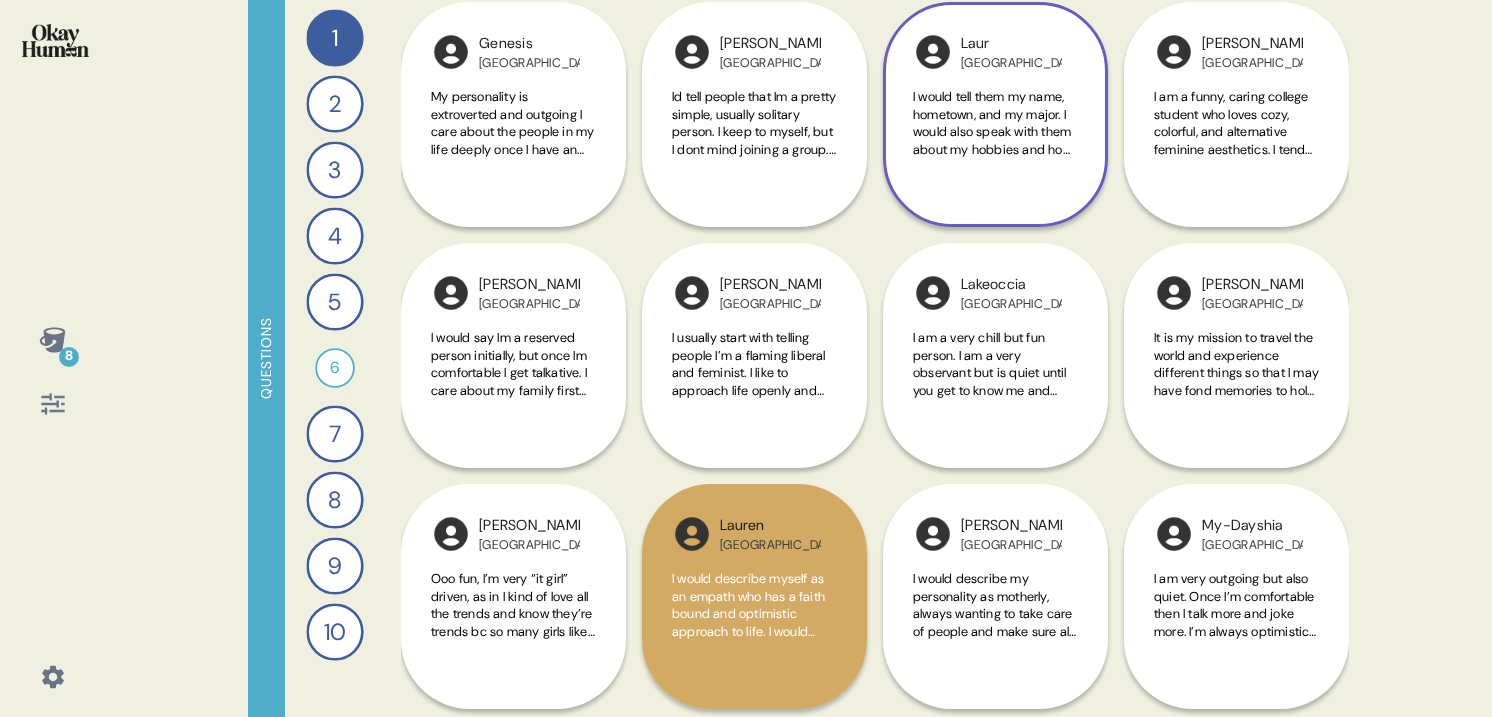 click on "I would tell them my name, hometown, and my major. I would also speak with them about my hobbies and how close I am with my family. I like working out, staying active, trying new foods, walking around and exploring the city, and tell them about my religious beliefs which is how I approach life. I am a very outgoing person once you get to know me but not so much from the start" at bounding box center [992, 219] 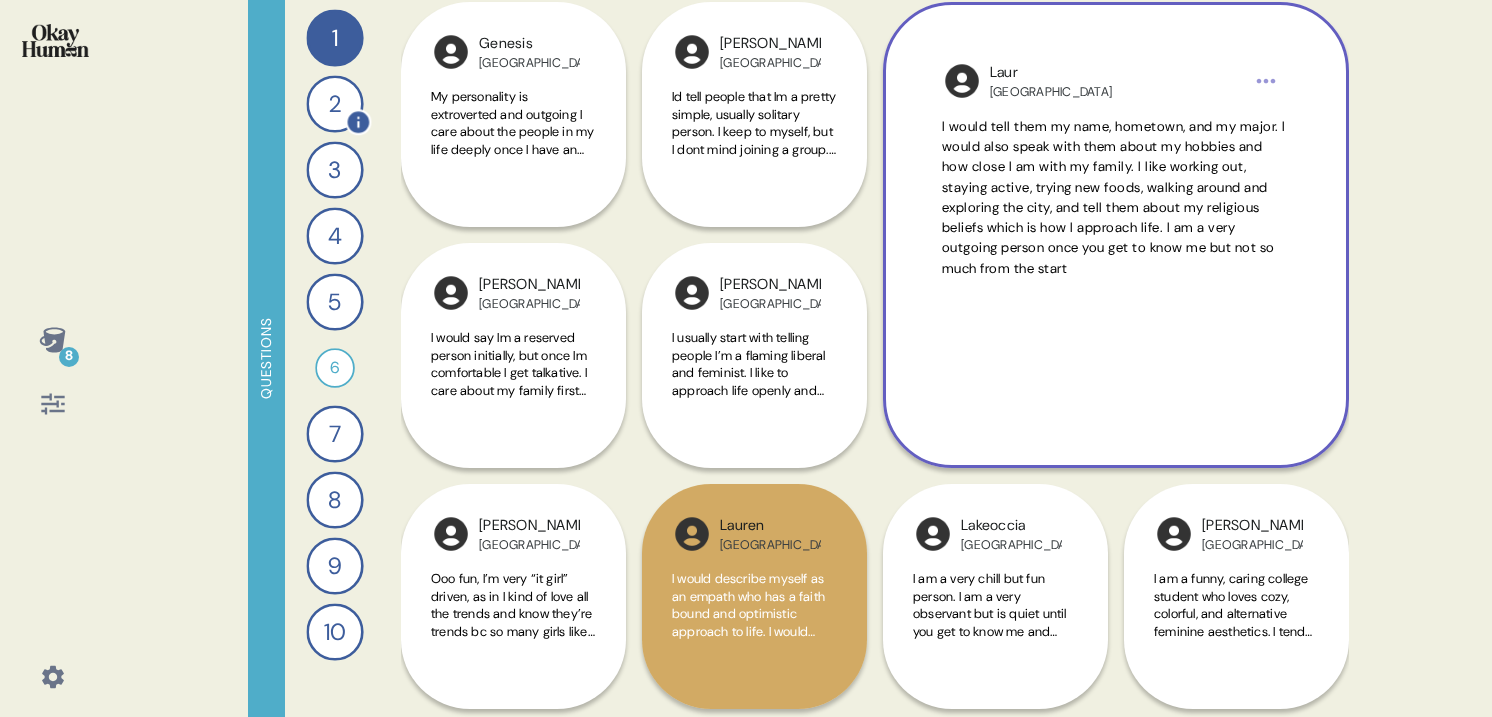 click on "2" at bounding box center [334, 103] 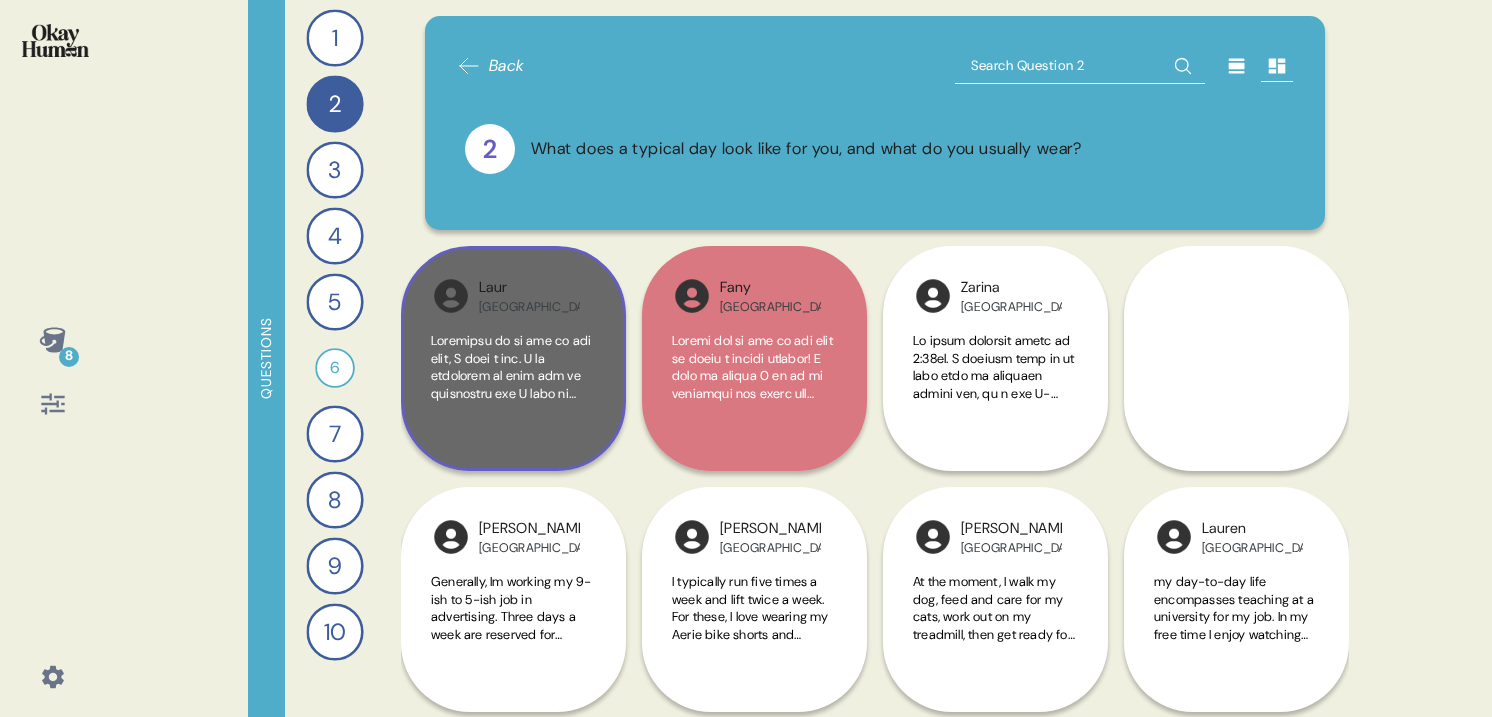 click on "Laur USA" at bounding box center (529, 296) 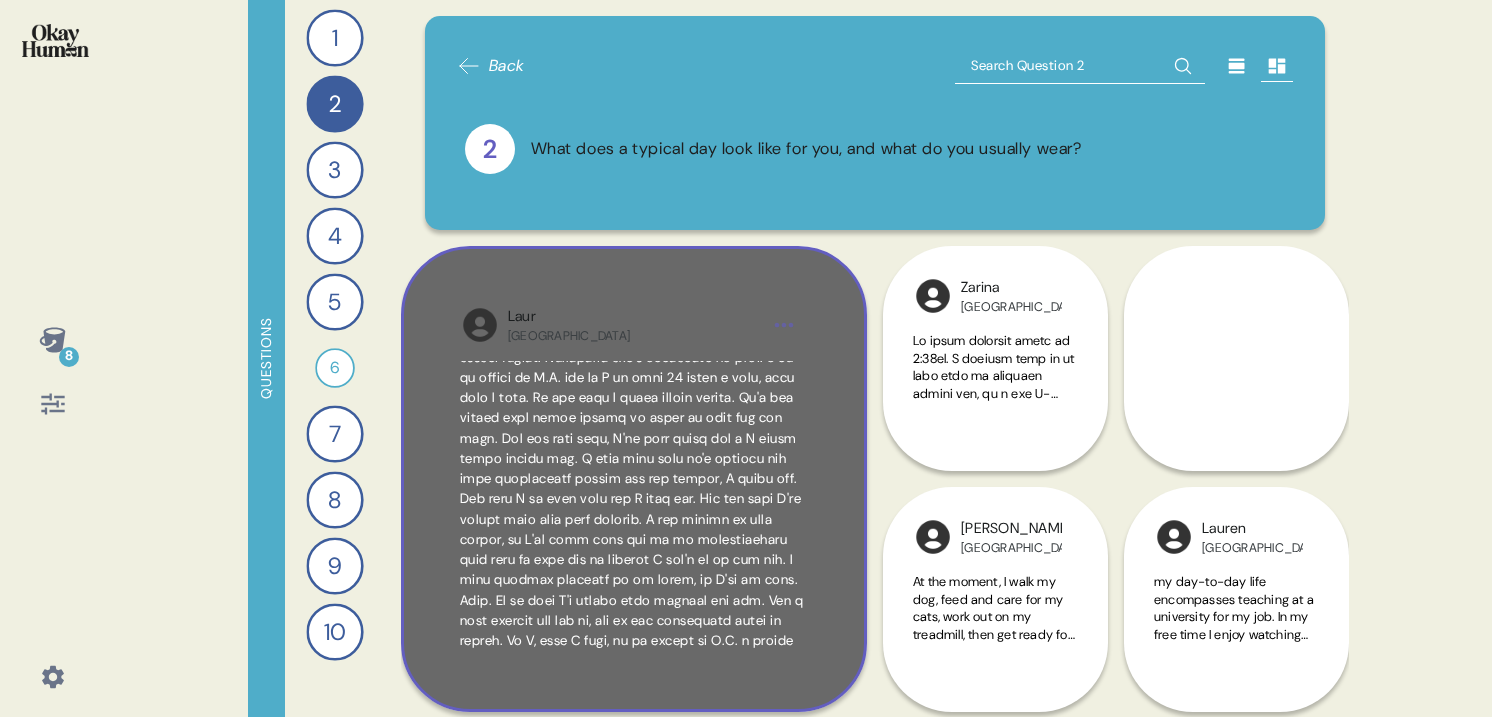 scroll, scrollTop: 0, scrollLeft: 0, axis: both 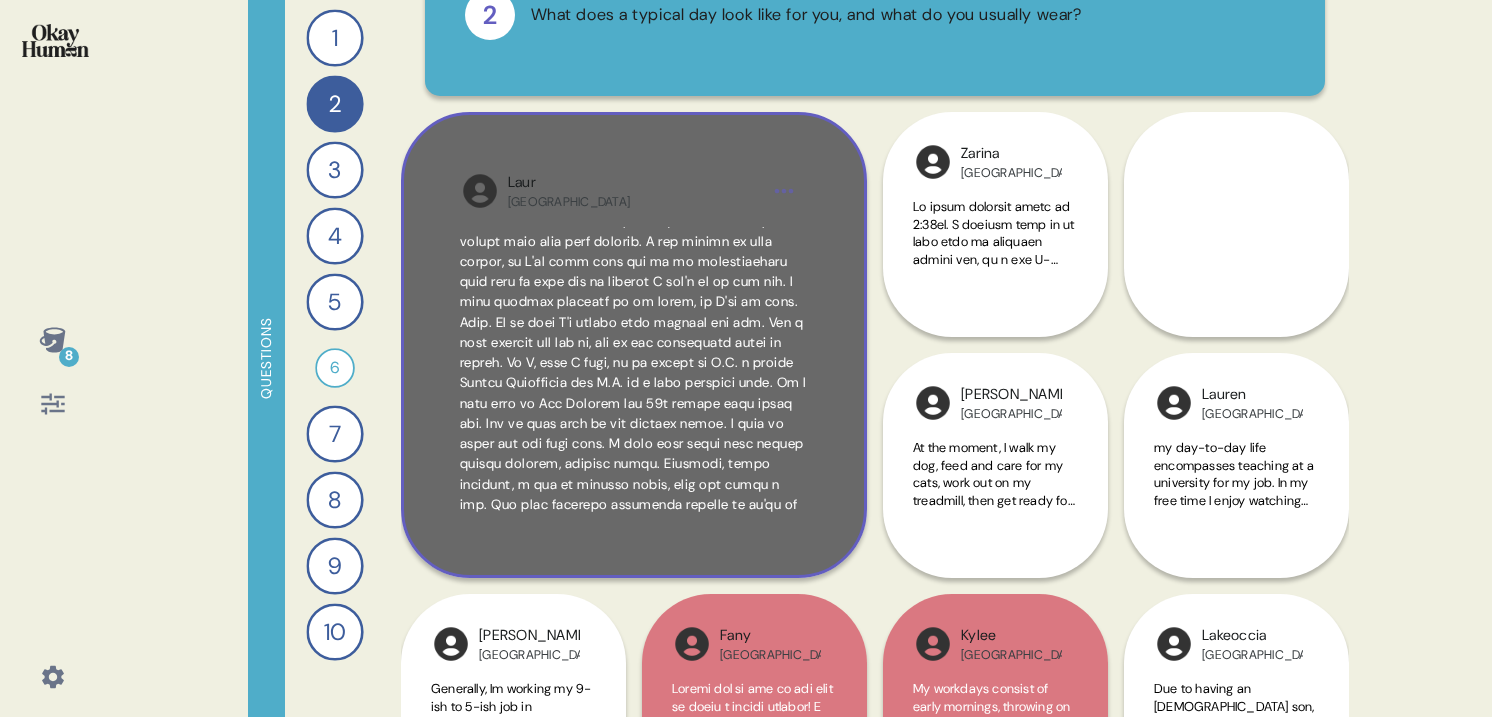 click at bounding box center [634, 292] 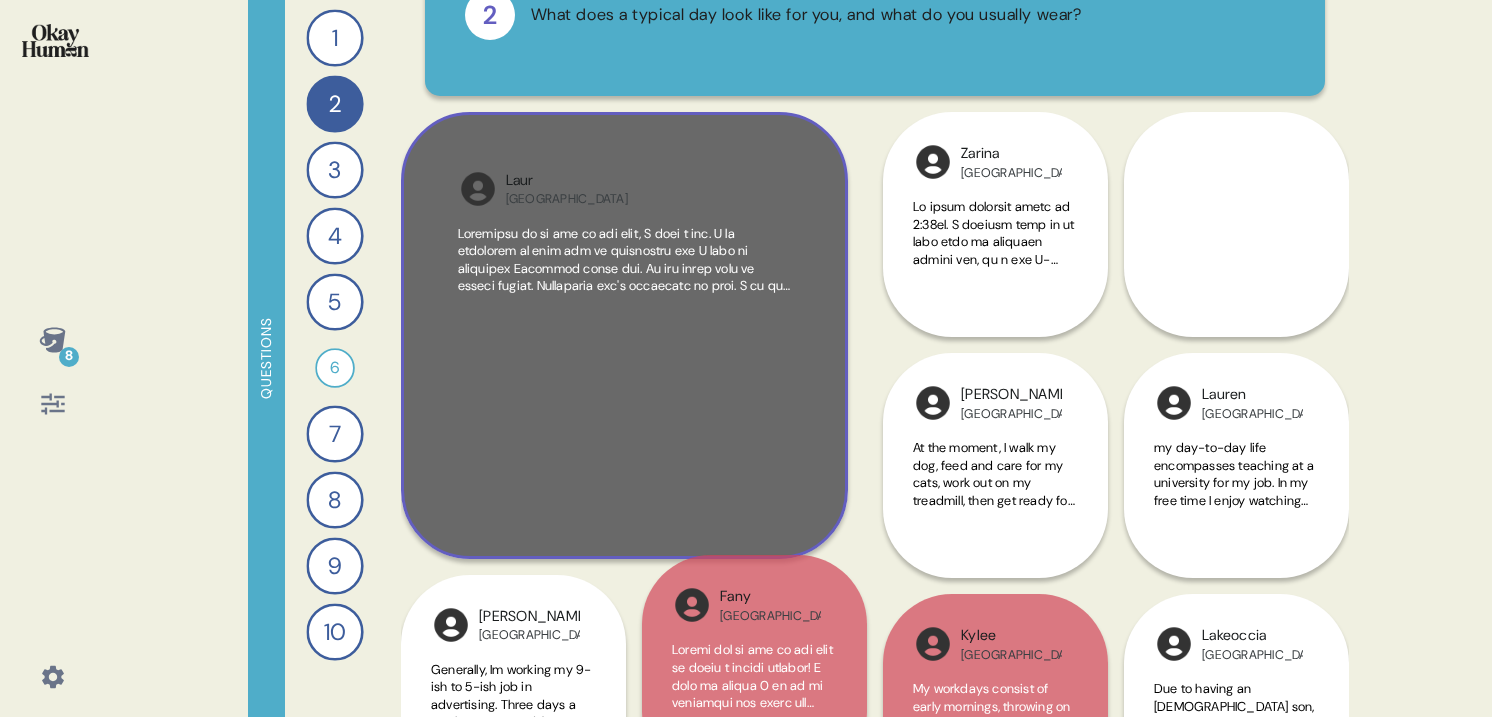 scroll, scrollTop: 0, scrollLeft: 0, axis: both 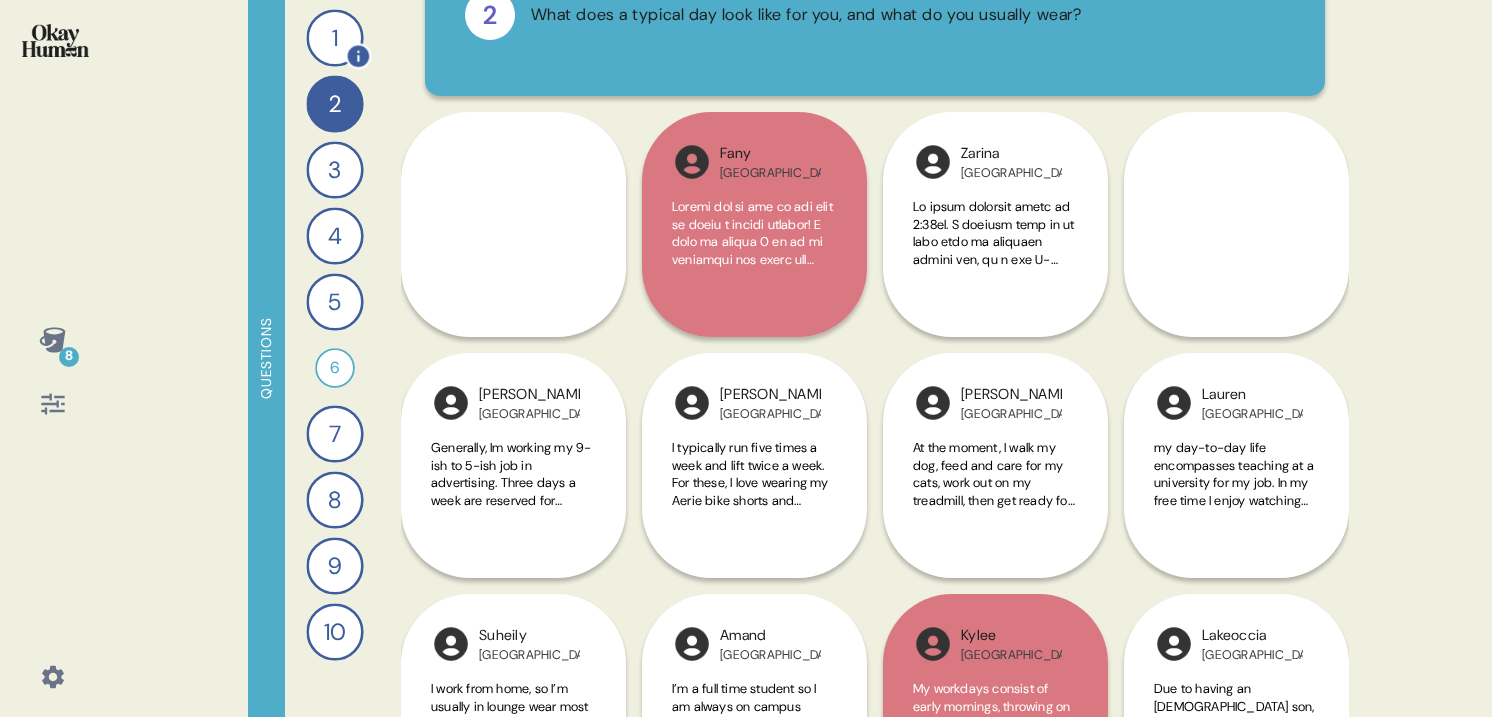 click on "1" at bounding box center [334, 37] 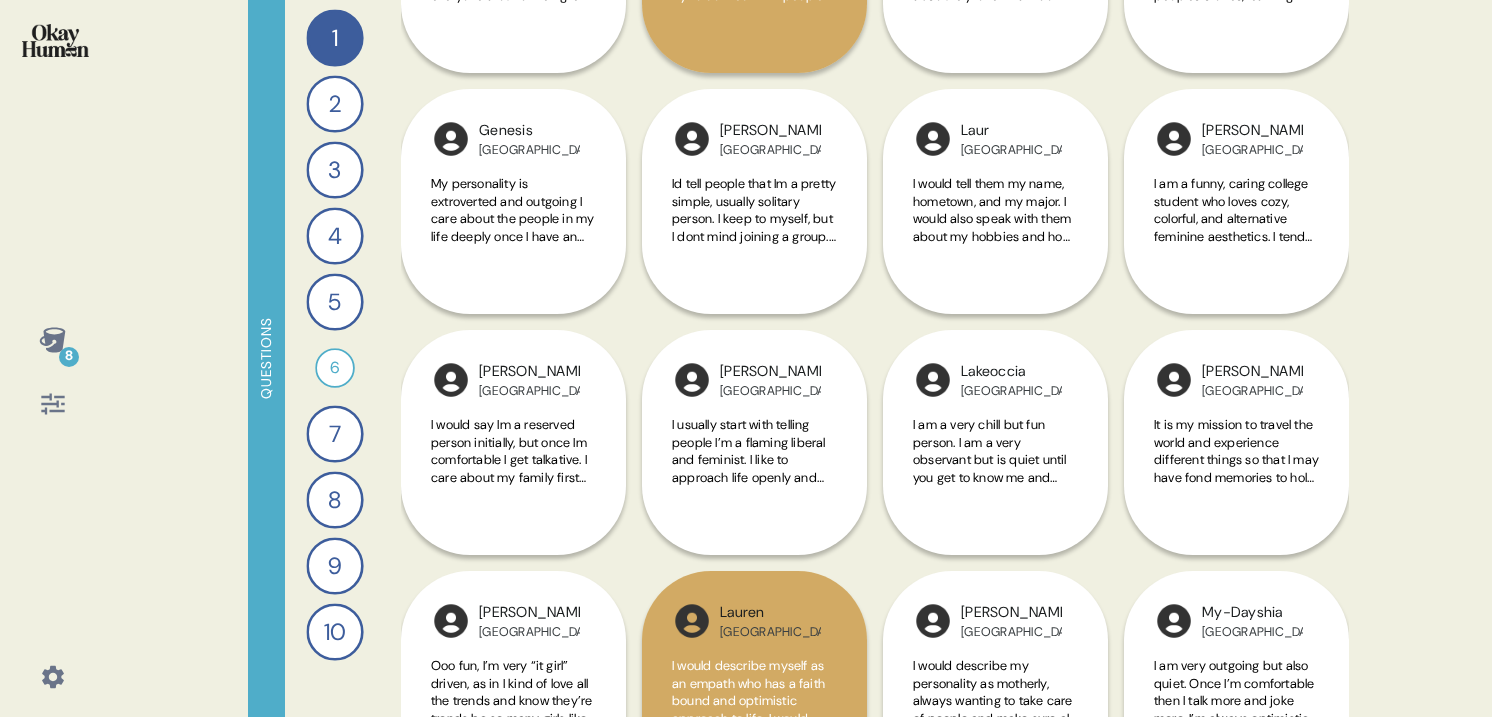 scroll, scrollTop: 665, scrollLeft: 0, axis: vertical 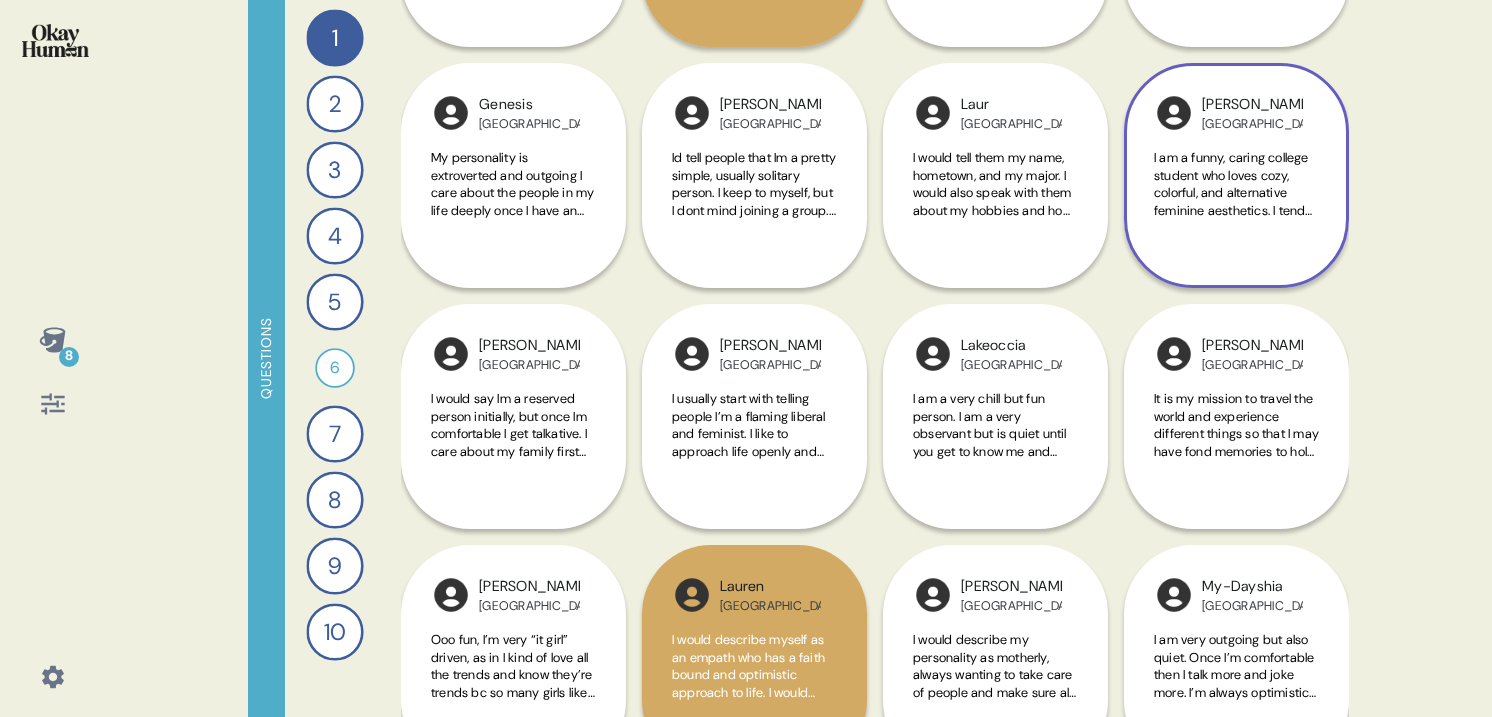 click on "I am a funny, caring college student who loves cozy, colorful, and alternative feminine aesthetics. I tend to approach life as freely as possible, never really conforming to a standard but rather following my intuition and whatever feels right in the moment. That said, I do enjoy learning and having fun while staying safe. I believe I am an adventurer at heart." at bounding box center [1234, 271] 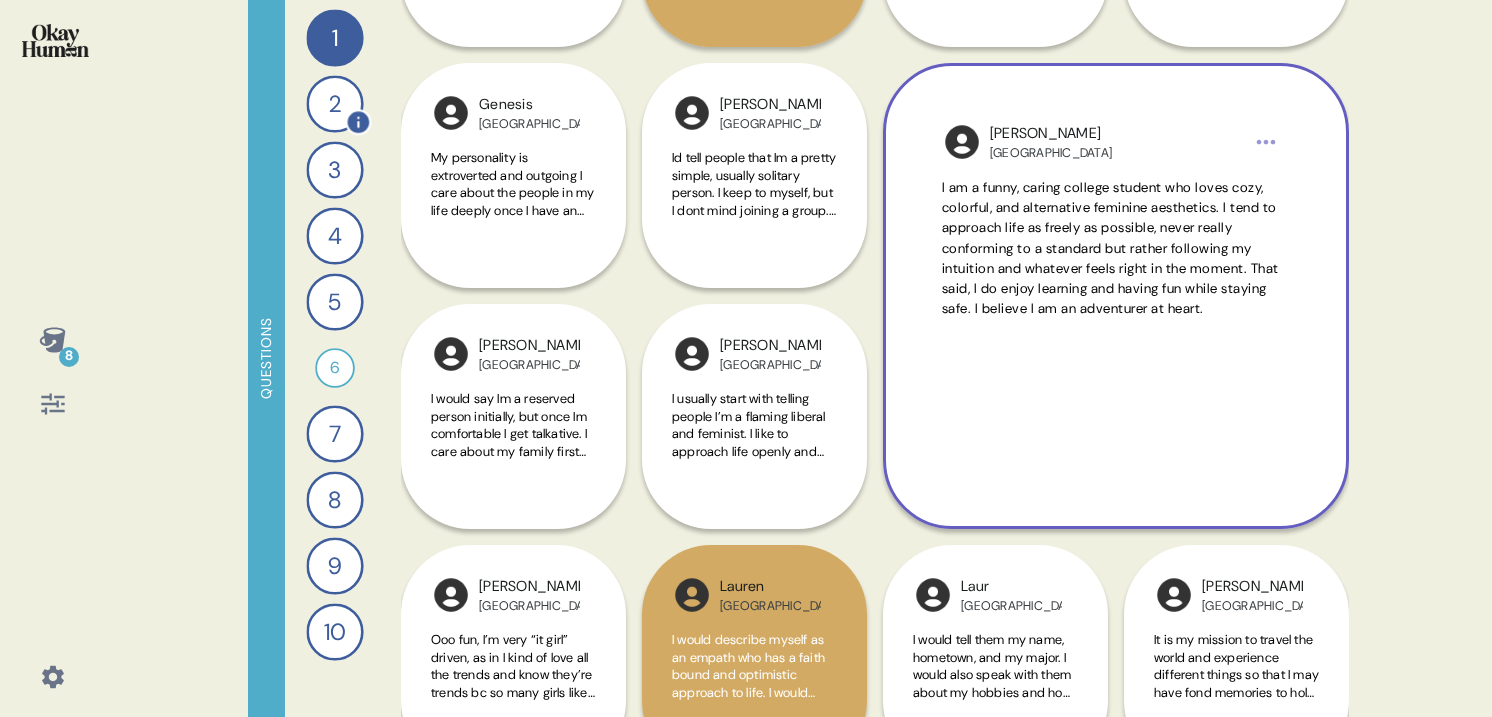 click on "2" at bounding box center (334, 103) 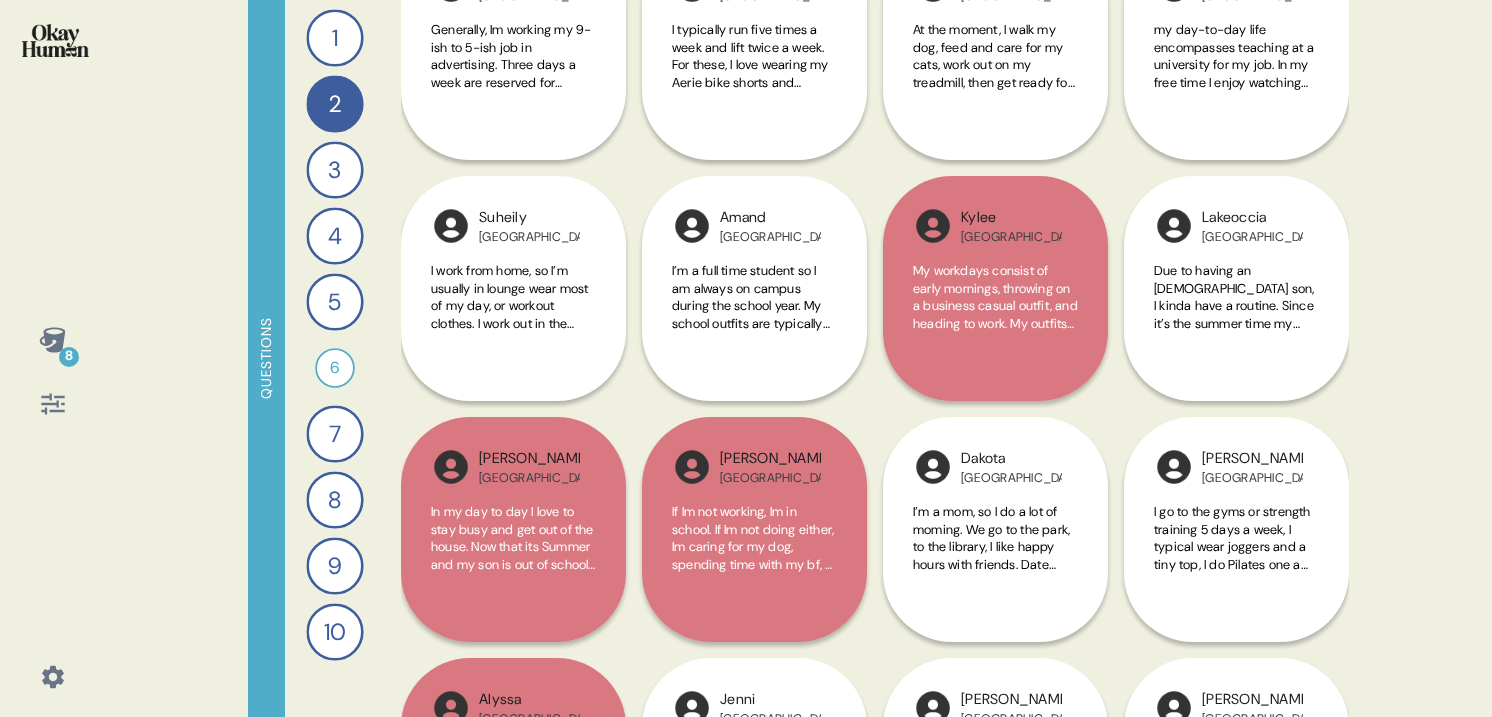 scroll, scrollTop: 466, scrollLeft: 0, axis: vertical 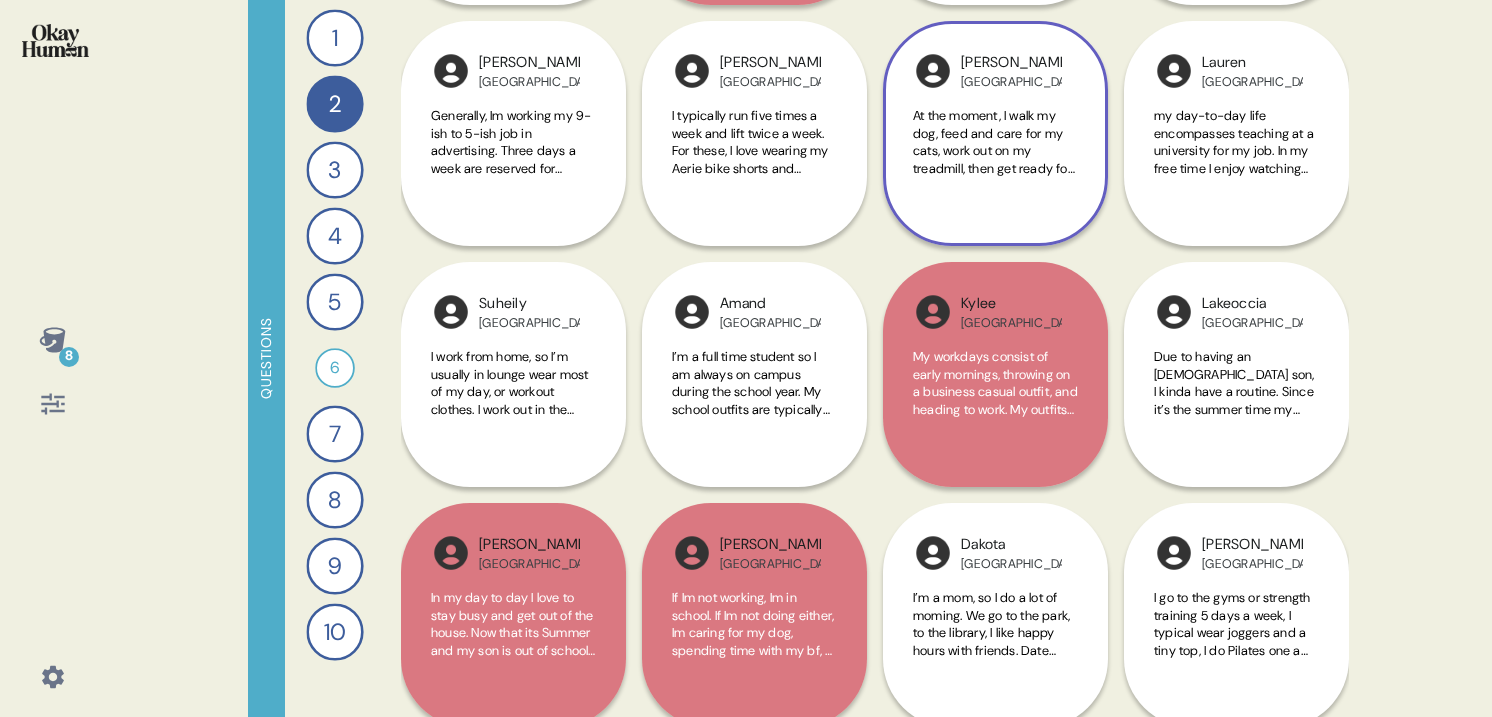 click on "At the moment, I walk my dog, feed and care for my cats, work out on my treadmill, then get ready for the day, and study for any exams or lectures, prep for my meals, cook for my family, and go for an outdoor walk or run at night. I tend to wear something cozy like an oversized crewneck and leggings or shorts when studying. Its most likely a casual tank top and shorts when Im cooking. I love leggings, tanks, a long-sleeved breathable shirt, and biking shorts for my workouts. For just thrifting and going out, its usually a graphic tee, tank, shorts, or jeans, depending on the weather, and maybe a hat or cardigan. If I have a date or somewhere formal, I usually wear a sundress, a [PERSON_NAME] jacket, or a knit cardigan." at bounding box center [995, 352] 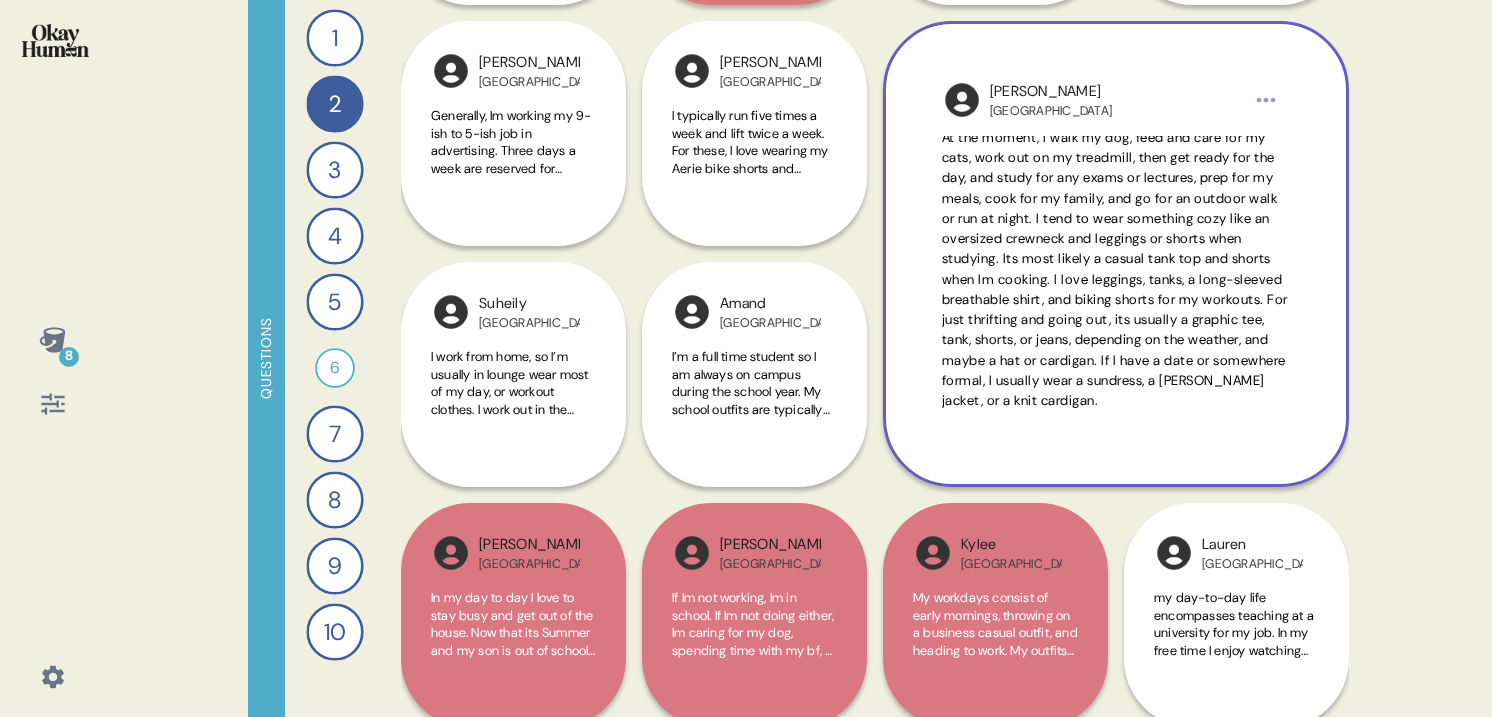 scroll, scrollTop: 0, scrollLeft: 0, axis: both 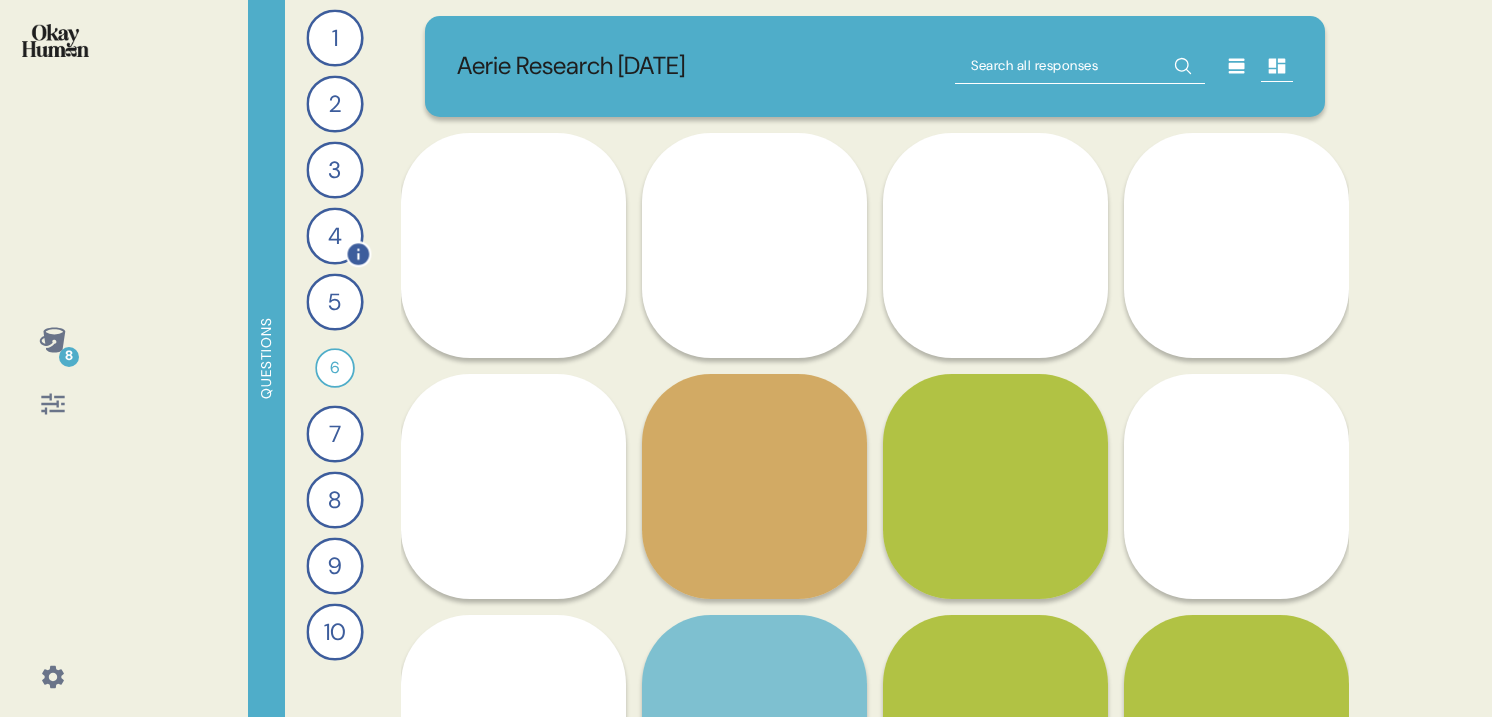 click on "4" at bounding box center (334, 235) 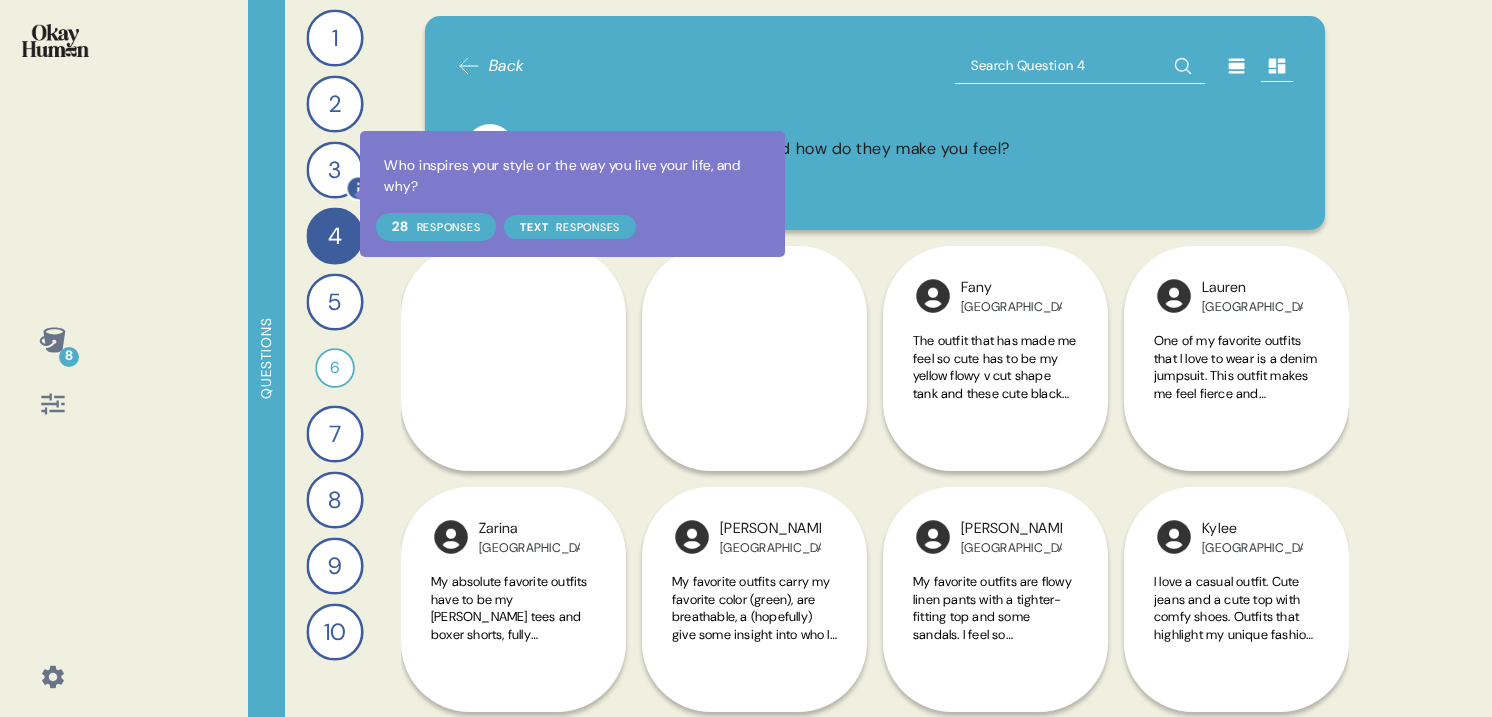 click on "3" at bounding box center (334, 169) 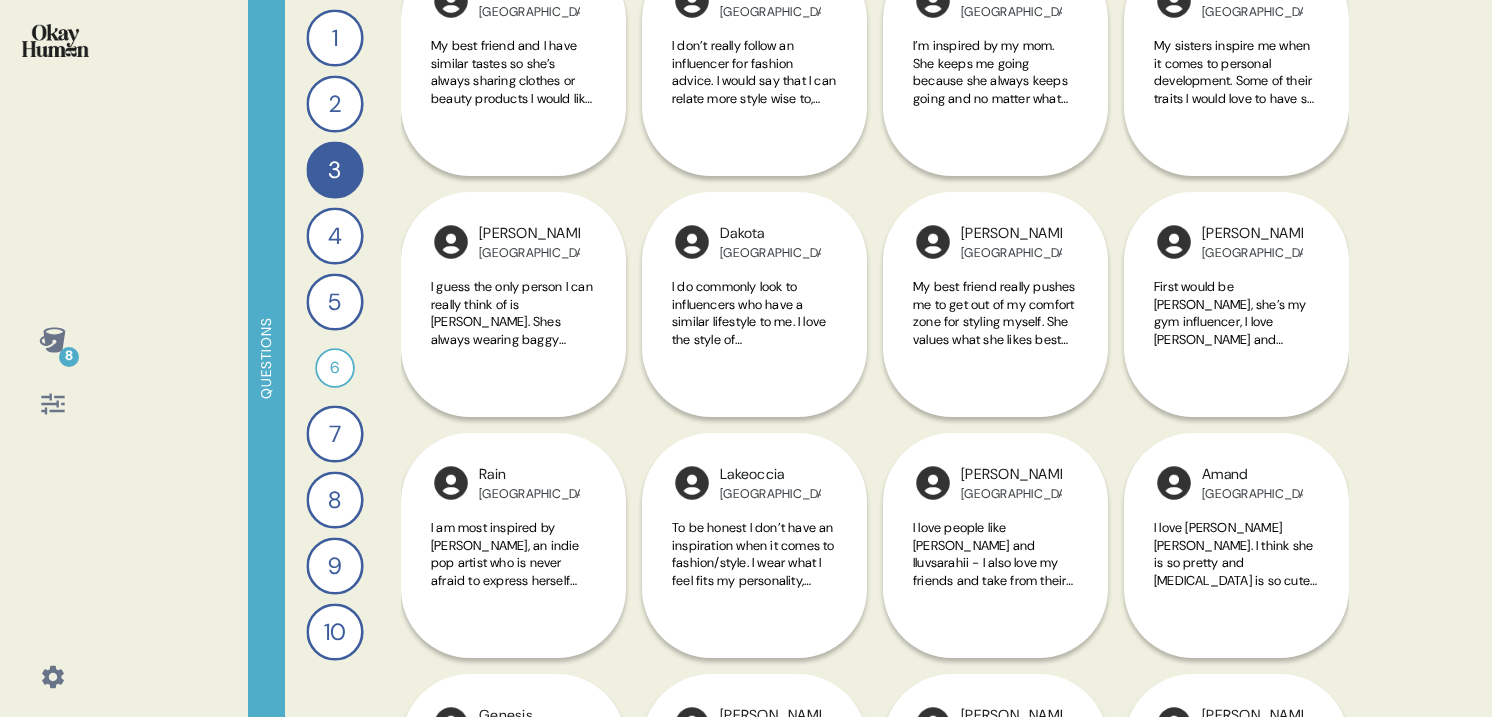 scroll, scrollTop: 1032, scrollLeft: 0, axis: vertical 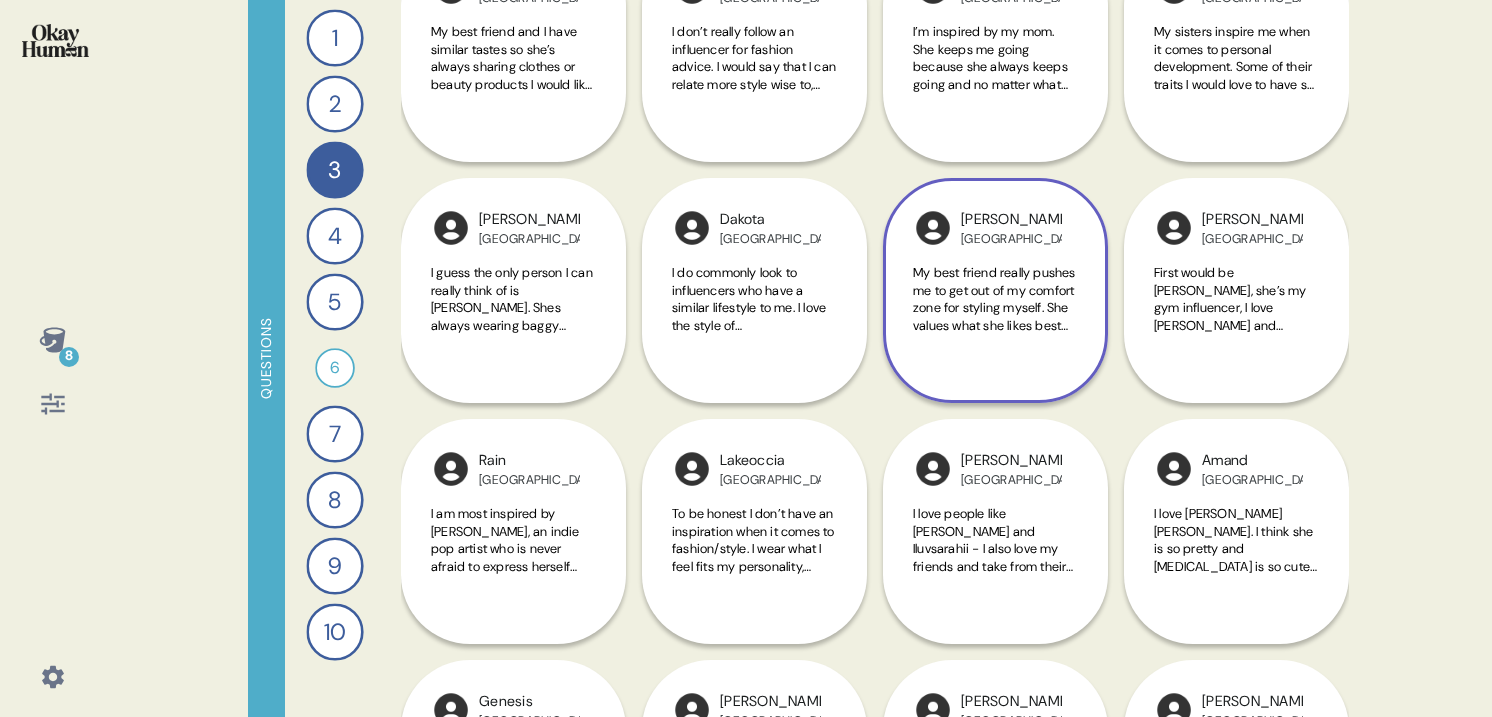 click on "My best friend really pushes me to get out of my comfort zone for styling myself. She values what she likes best and cares little for others opinions (total [PERSON_NAME]), while I struggle with feeling self conscious." at bounding box center [995, 310] 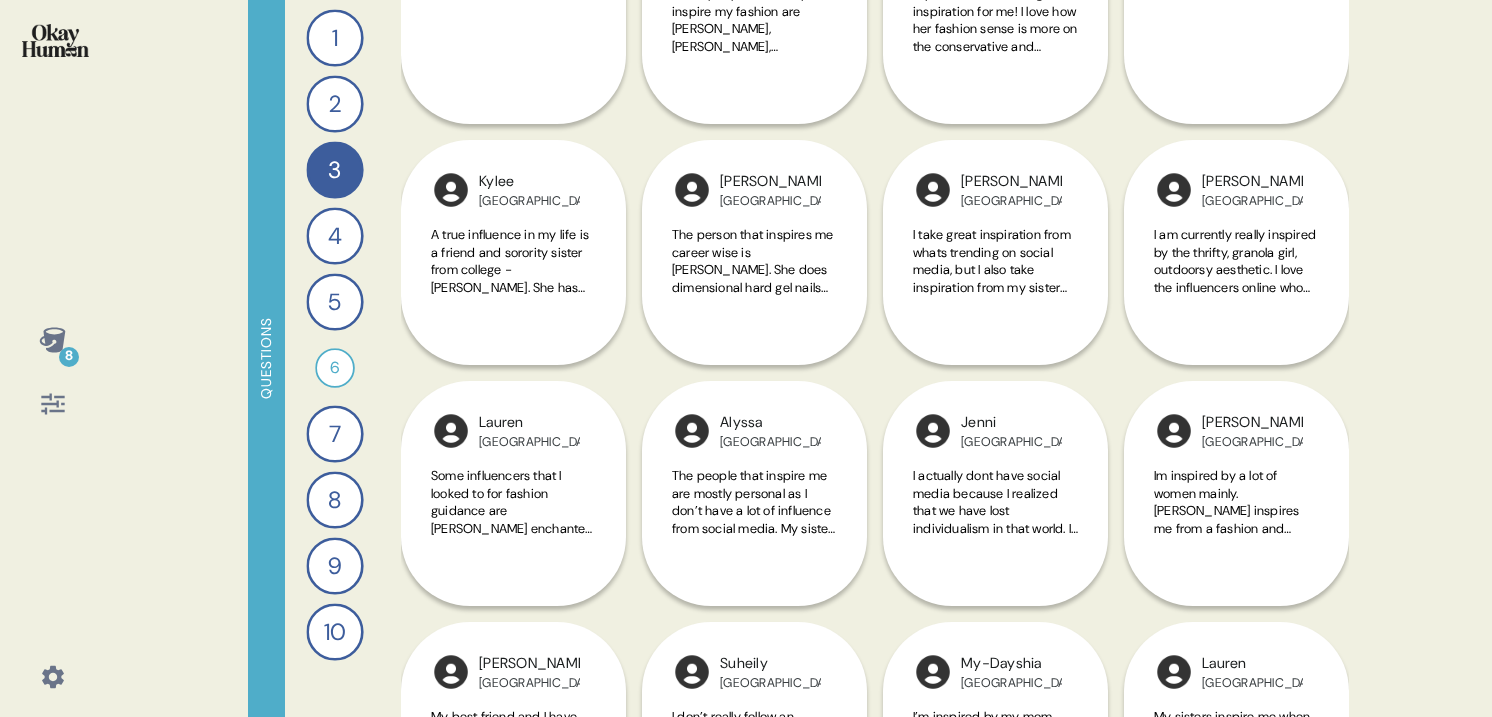 scroll, scrollTop: 351, scrollLeft: 0, axis: vertical 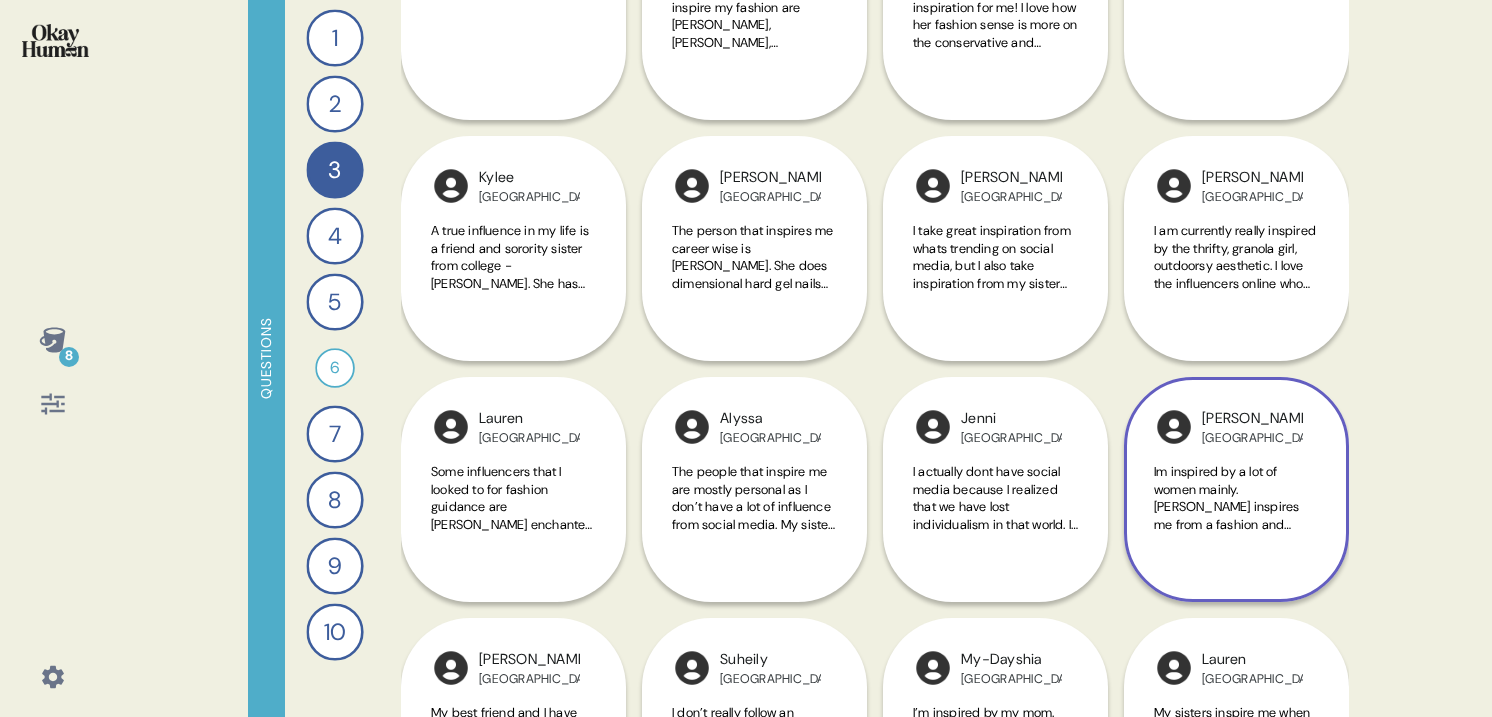 click on "Im inspired by a lot of women mainly.
[PERSON_NAME] inspires me from a fashion and human perspective. As an older woman, she lives boldly through [MEDICAL_DATA] and is dedicated to living a life that she can be proud of. She takes risks and maintains and unmistakable sense of self that shes proud to show off to the world." at bounding box center [1236, 585] 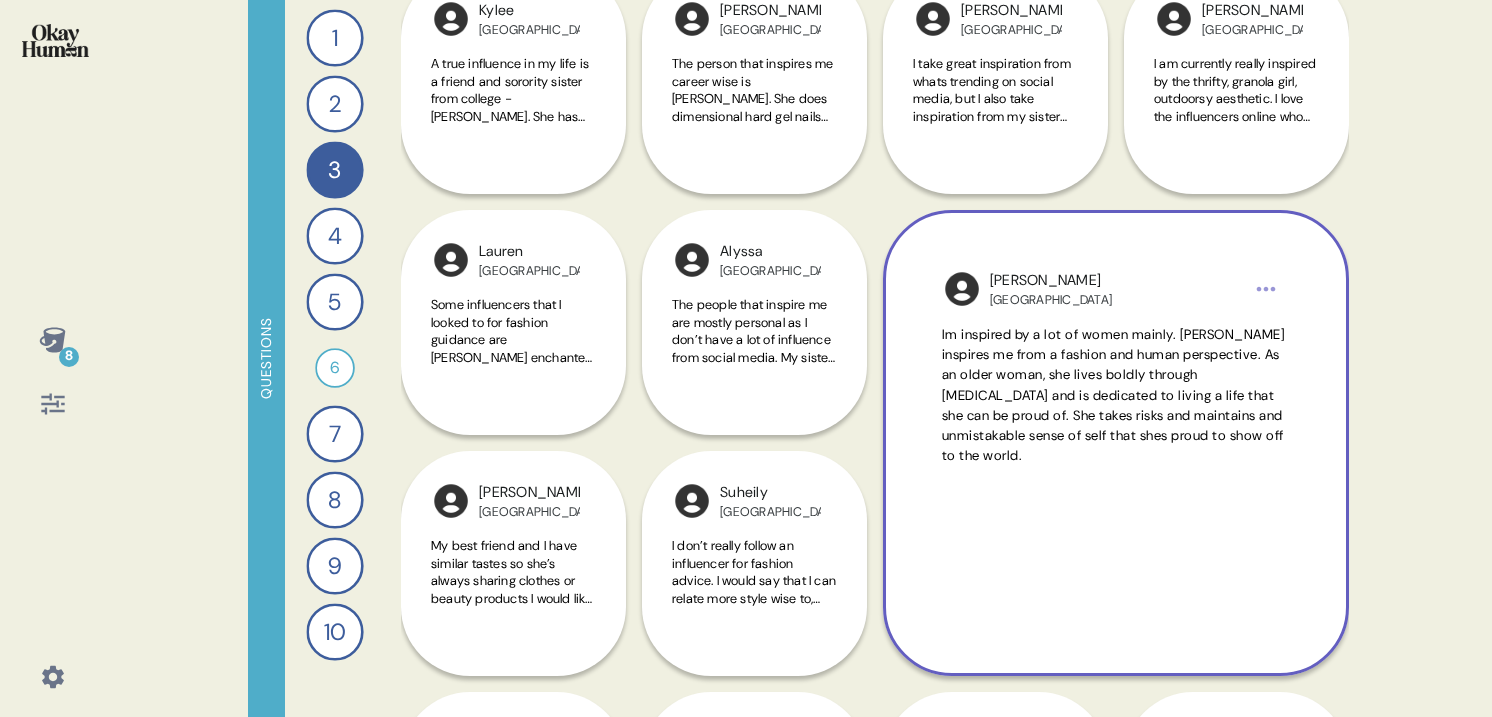 scroll, scrollTop: 552, scrollLeft: 0, axis: vertical 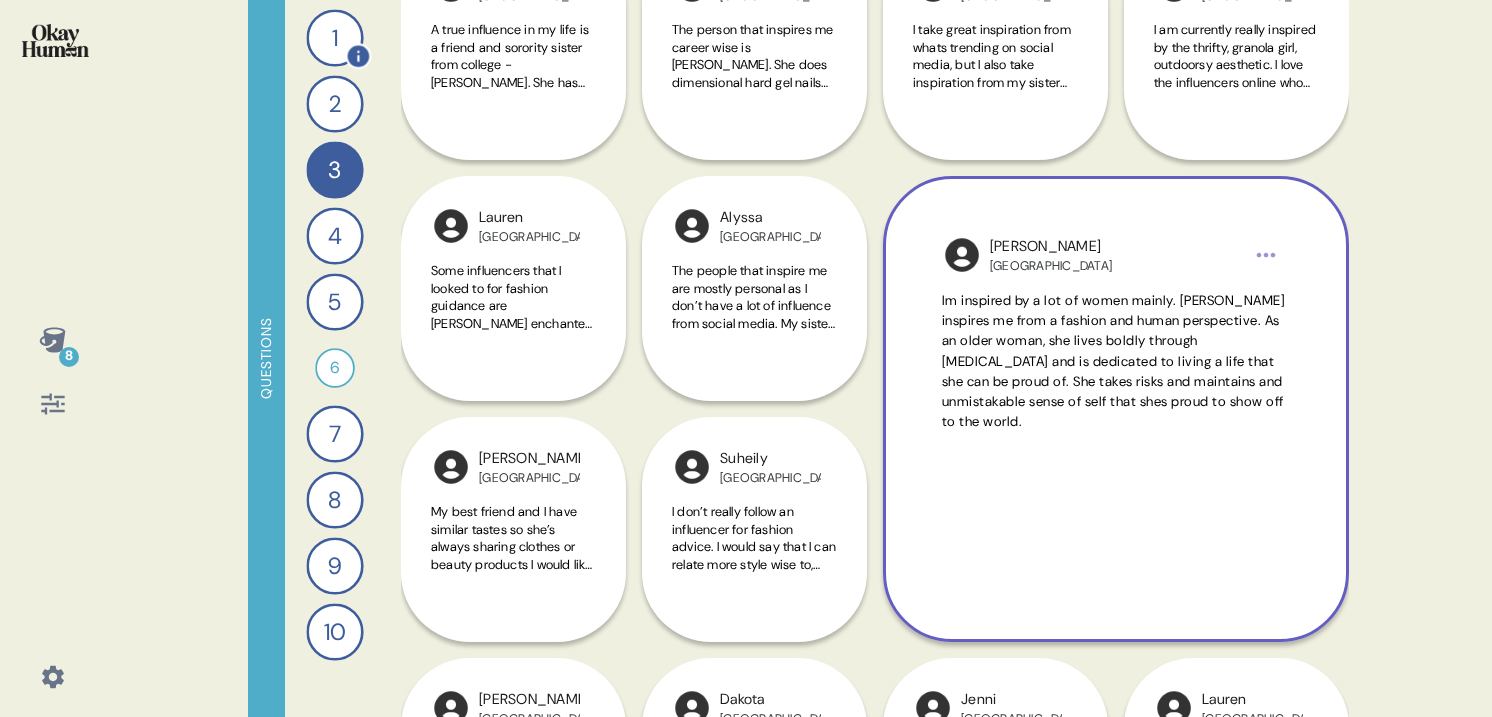 click on "1" at bounding box center (334, 37) 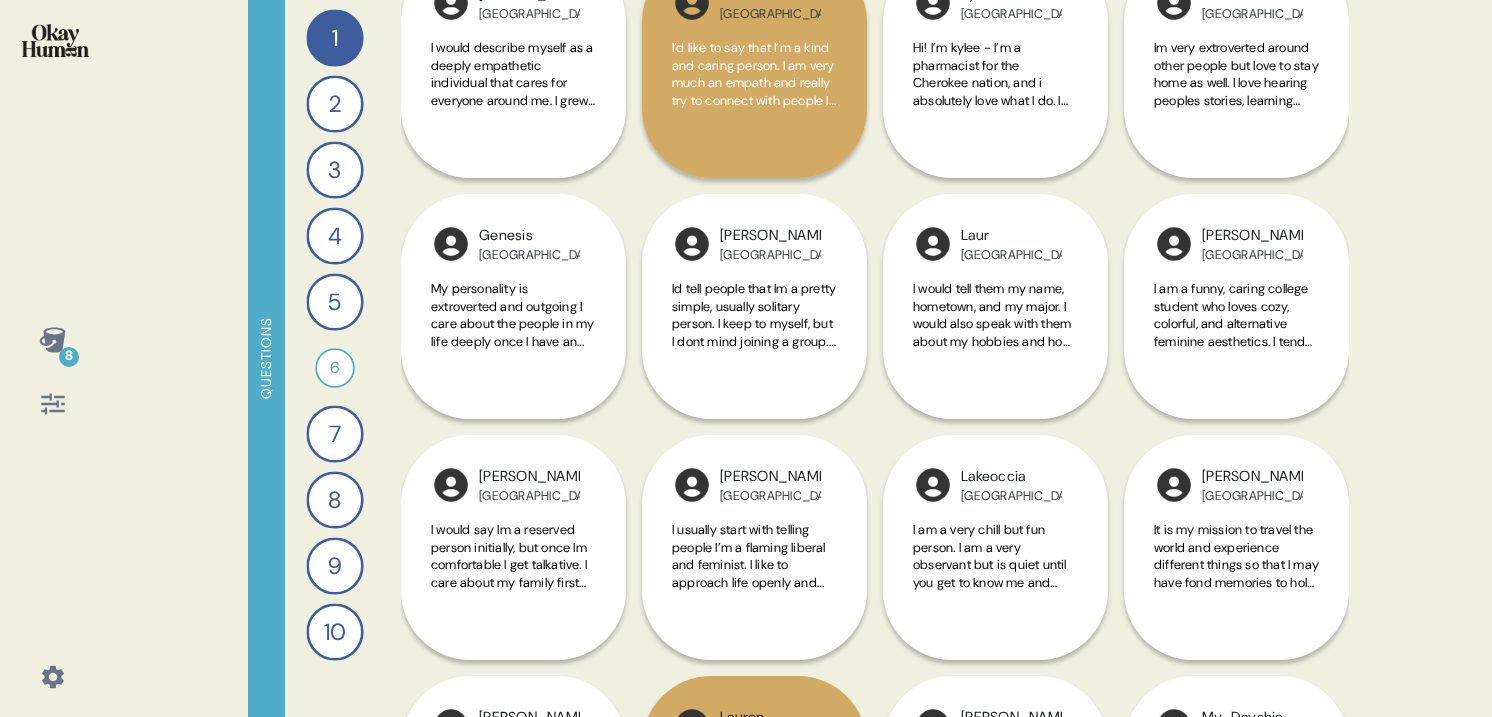 scroll, scrollTop: 566, scrollLeft: 0, axis: vertical 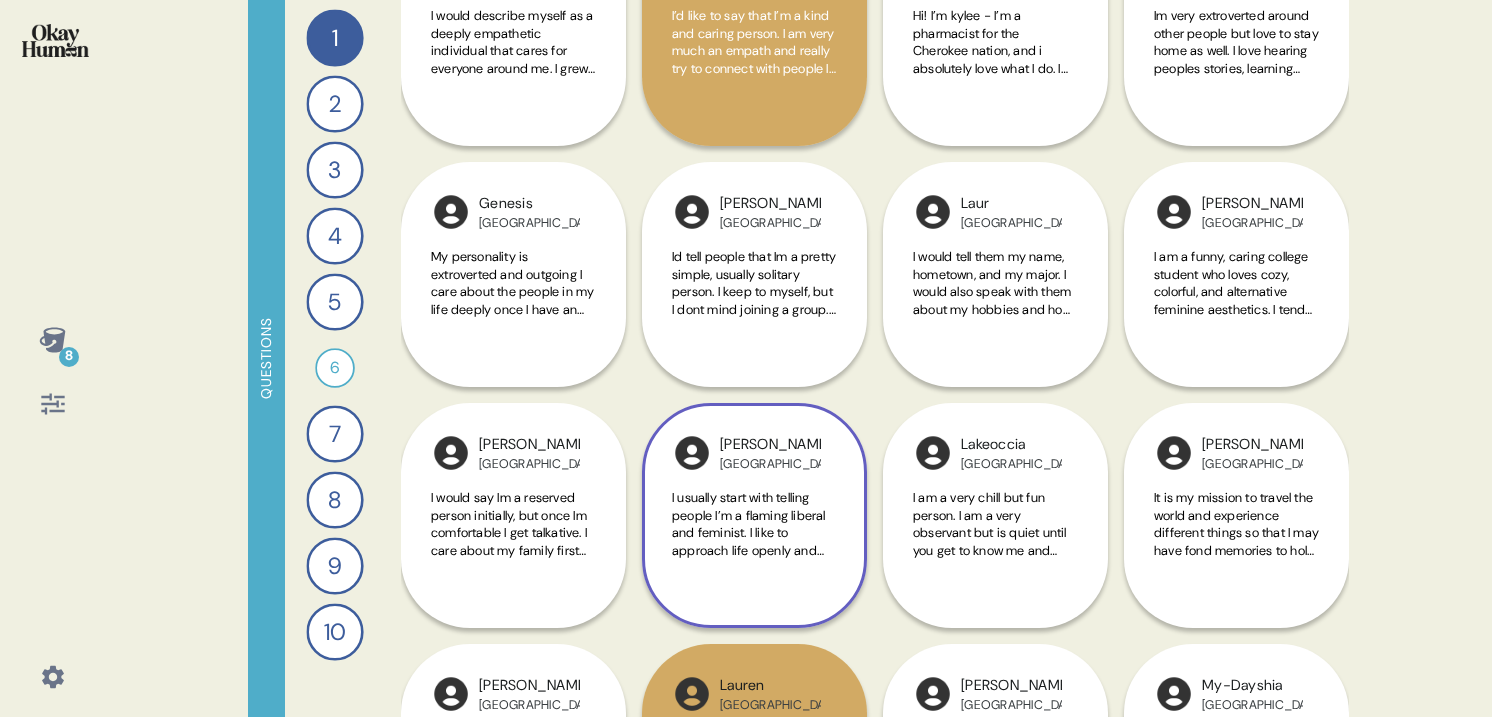 click on "I usually start with telling people I’m a flaming liberal and feminist. I like to approach life openly and willing to learn and try new things. I’m a mom of three young kids with a busy job. And I have so many hobbies and passions. I like aesthetically pleasing things and I what I wear is a big part of how I express myself." at bounding box center (753, 594) 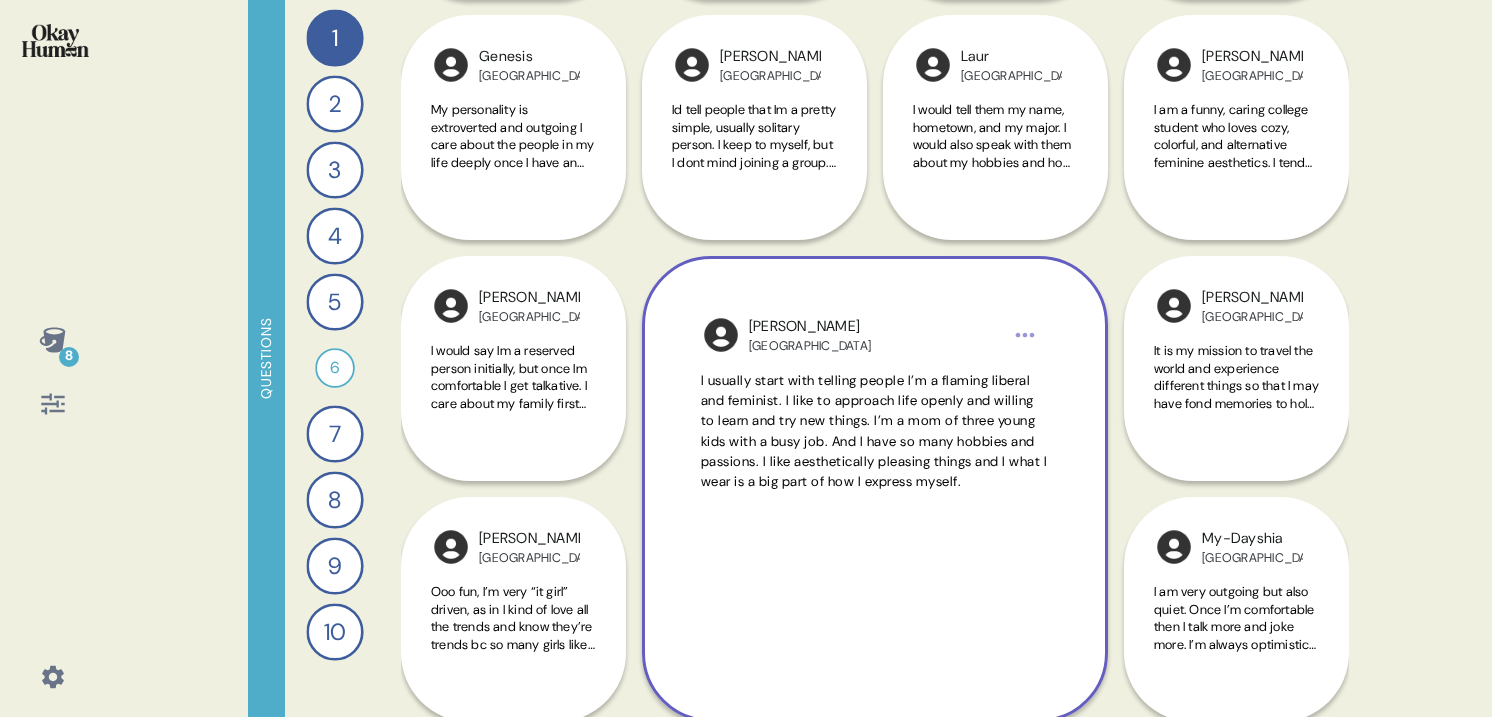 scroll, scrollTop: 724, scrollLeft: 0, axis: vertical 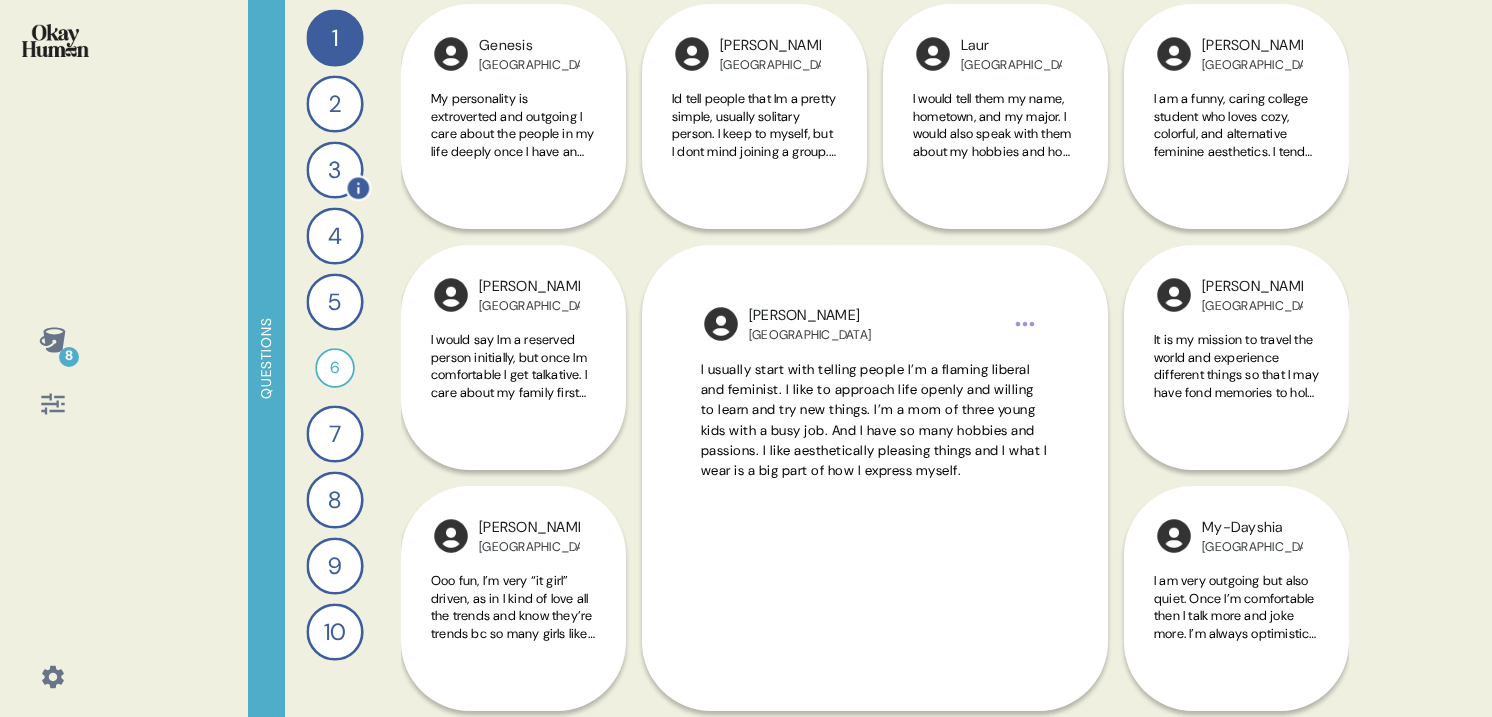 click on "3" at bounding box center (334, 169) 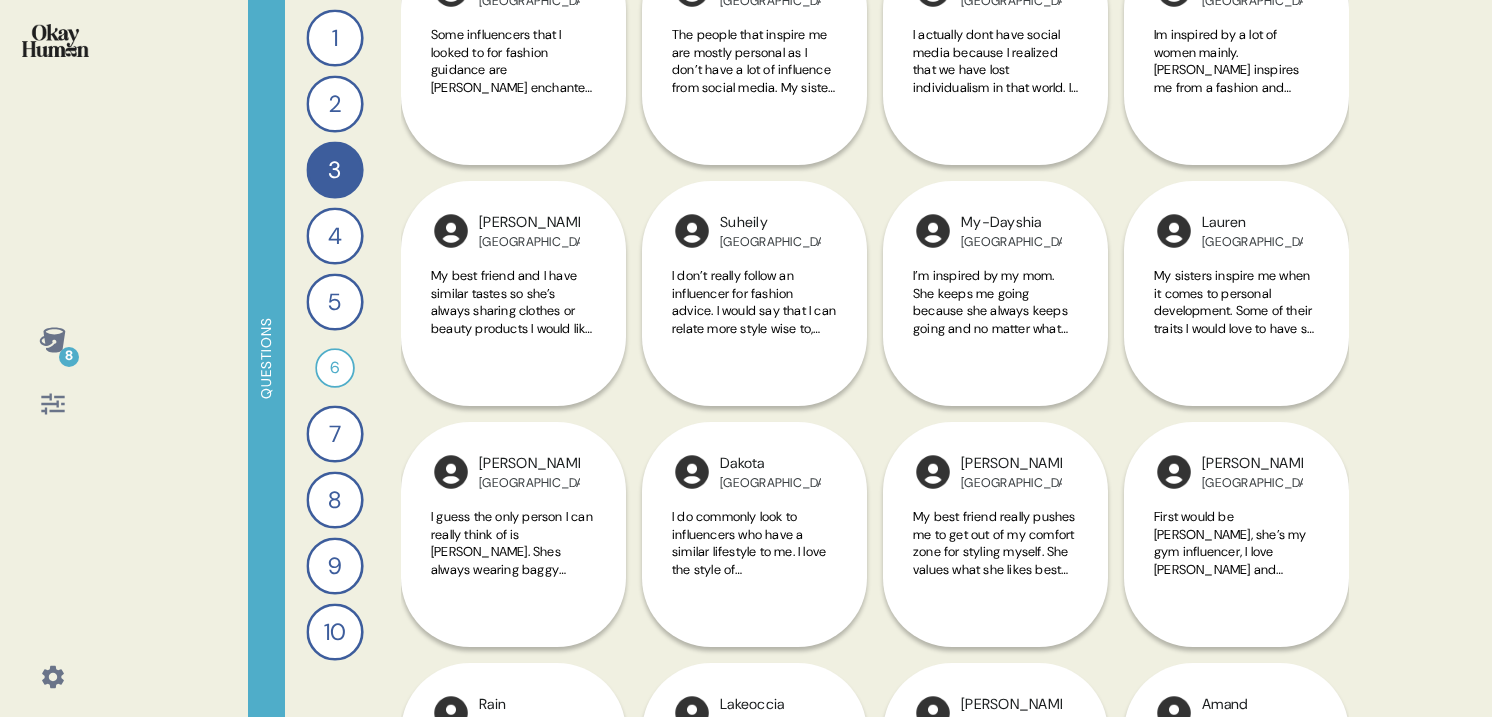 scroll, scrollTop: 797, scrollLeft: 0, axis: vertical 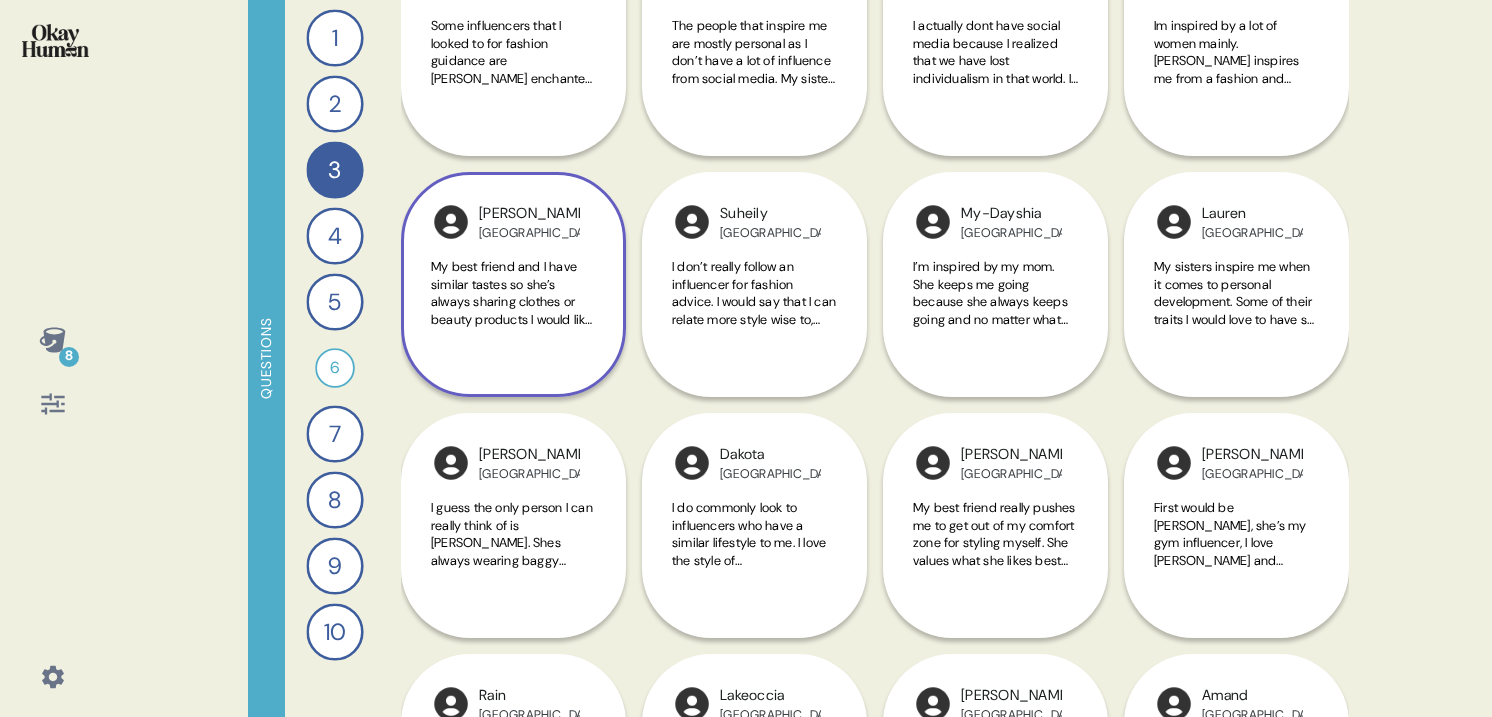 click on "My best friend and I have similar tastes so she’s always sharing clothes or beauty products I would like. My coworkers are a few years younger than me and willing to try the really trendy fashions which encourage me to try it out too. I also get a lot of inspiration from influencers who share try on videos." at bounding box center (513, 293) 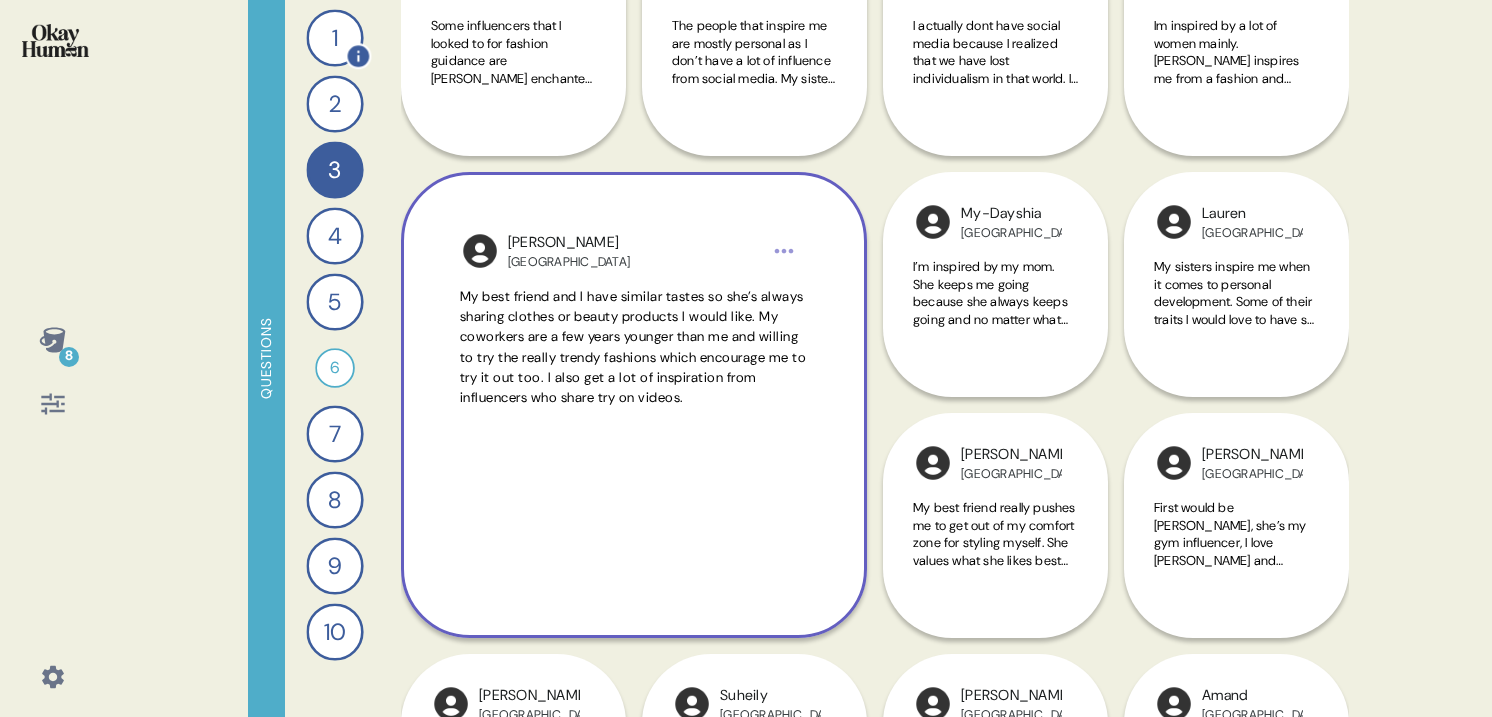 click on "1" at bounding box center [334, 37] 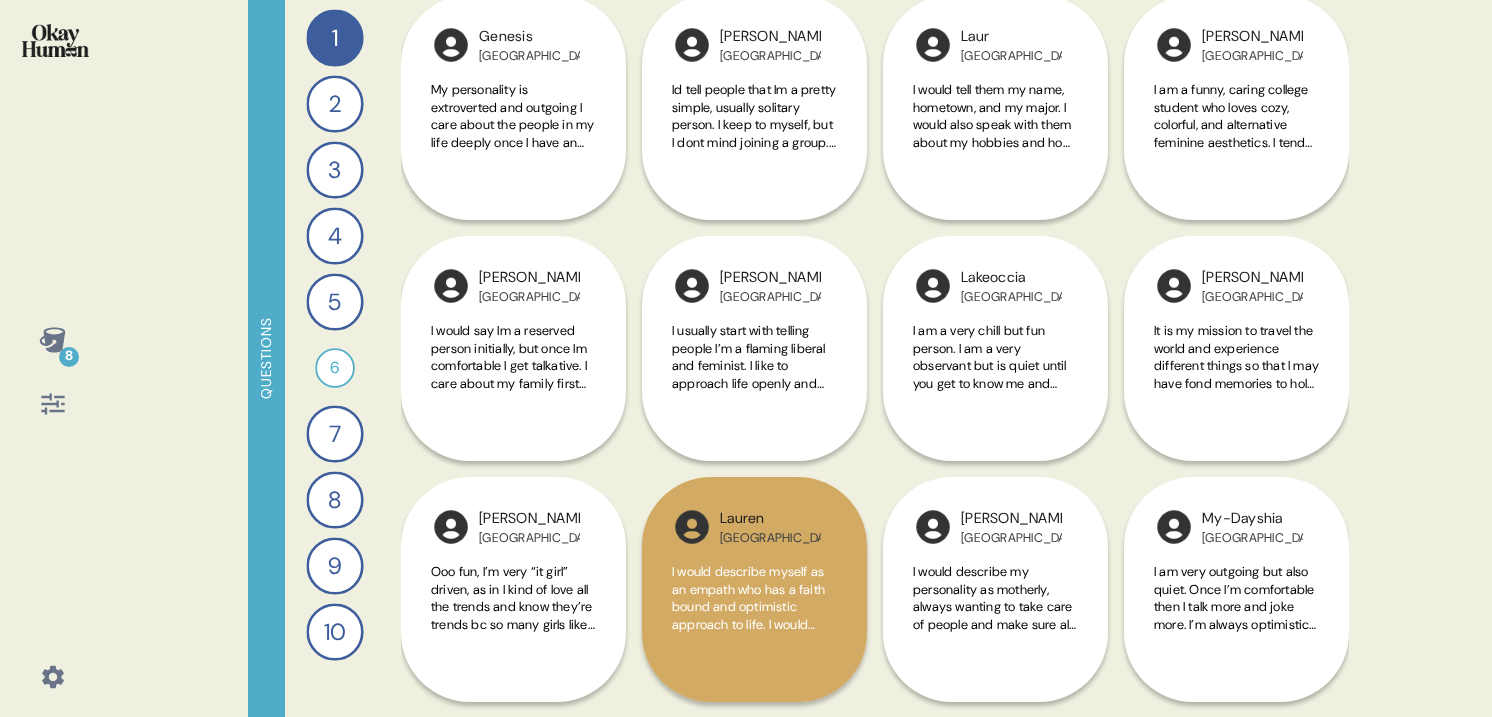 scroll, scrollTop: 747, scrollLeft: 0, axis: vertical 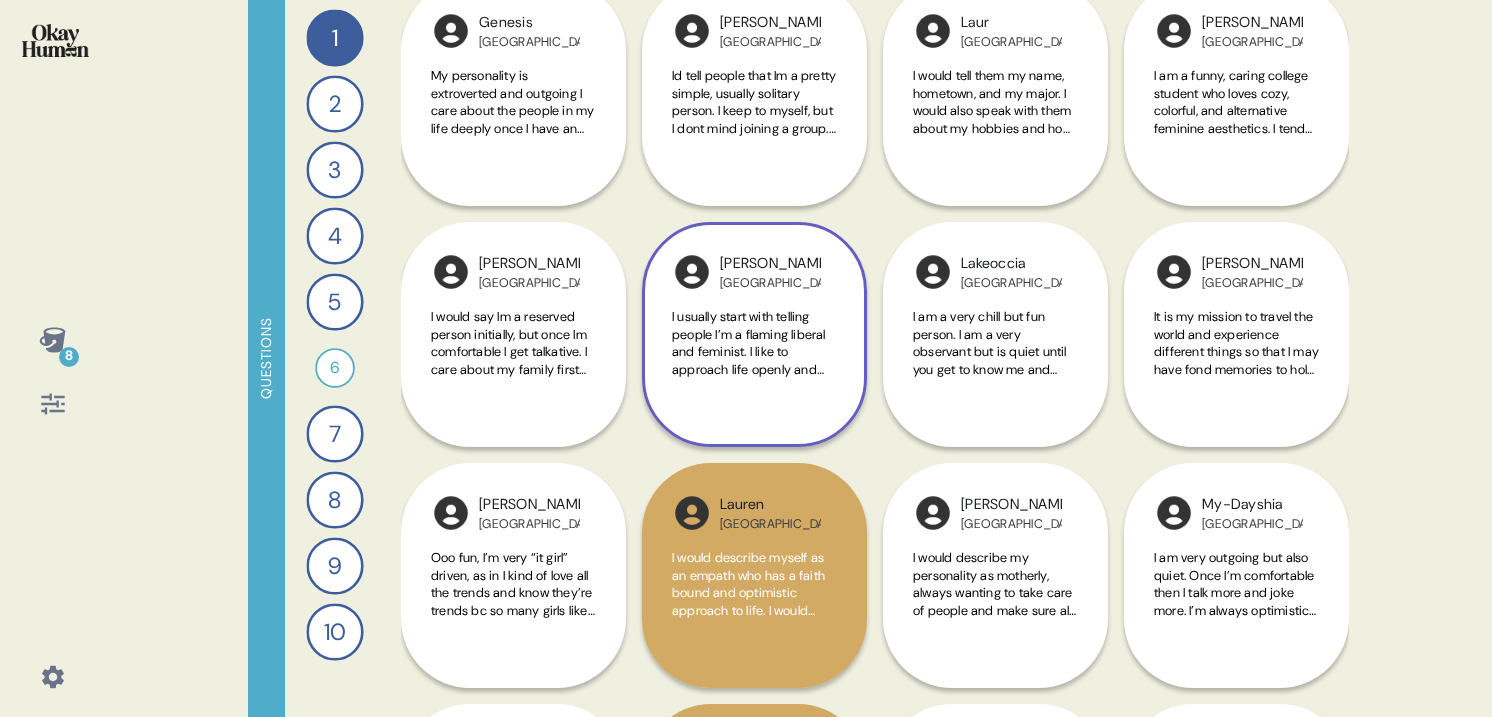 click on "[PERSON_NAME] USA I usually start with telling people I’m a flaming liberal and feminist. I like to approach life openly and willing to learn and try new things. I’m a mom of three young kids with a busy job. And I have so many hobbies and passions. I like aesthetically pleasing things and I what I wear is a big part of how I express myself." at bounding box center (754, 334) 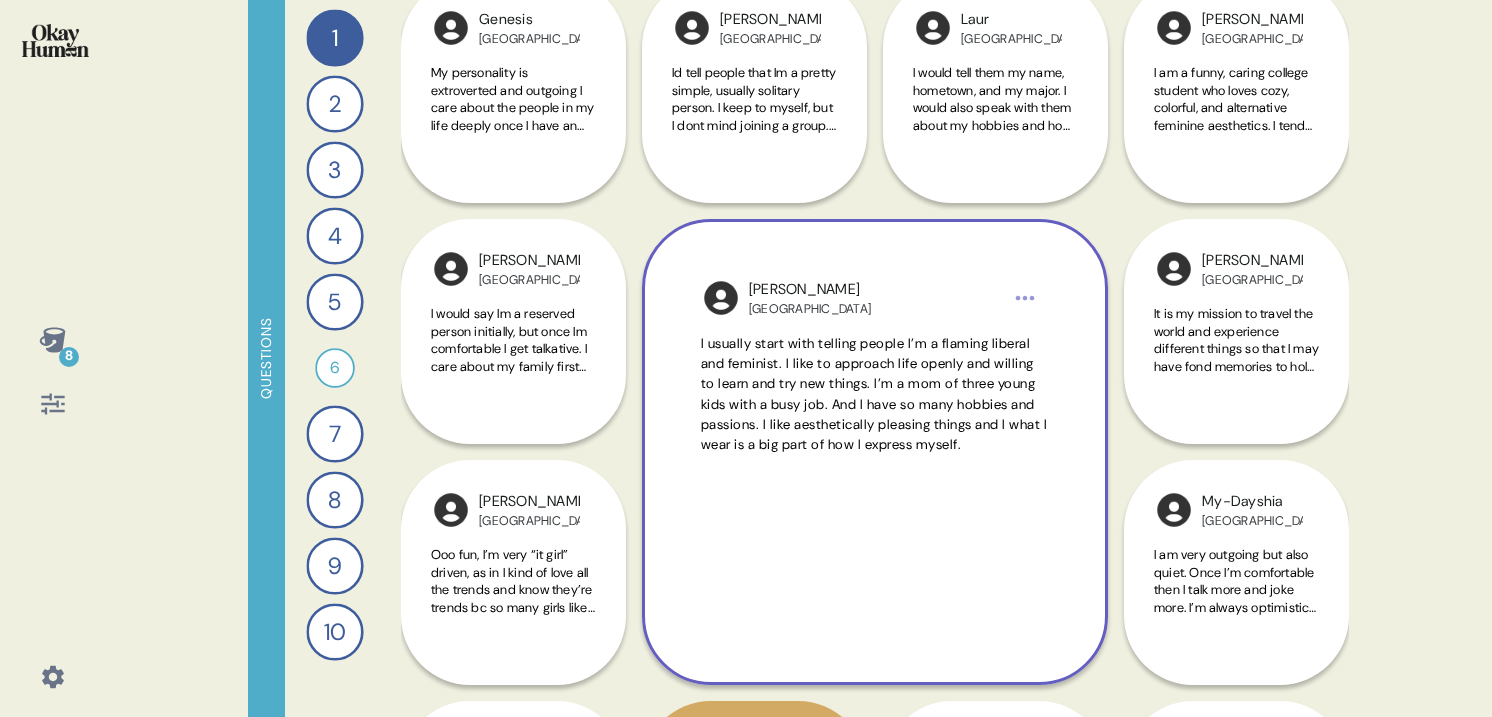 scroll, scrollTop: 684, scrollLeft: 0, axis: vertical 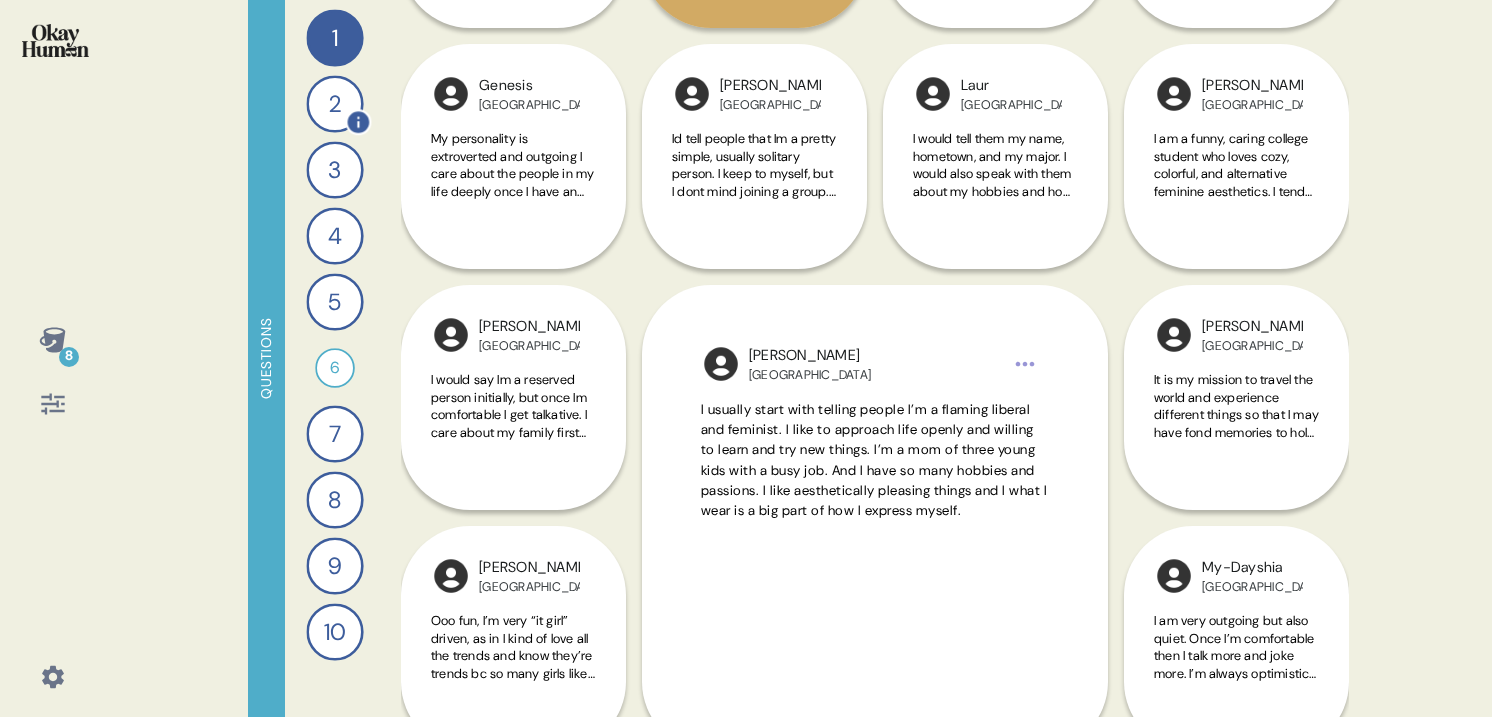 click on "2" at bounding box center (334, 103) 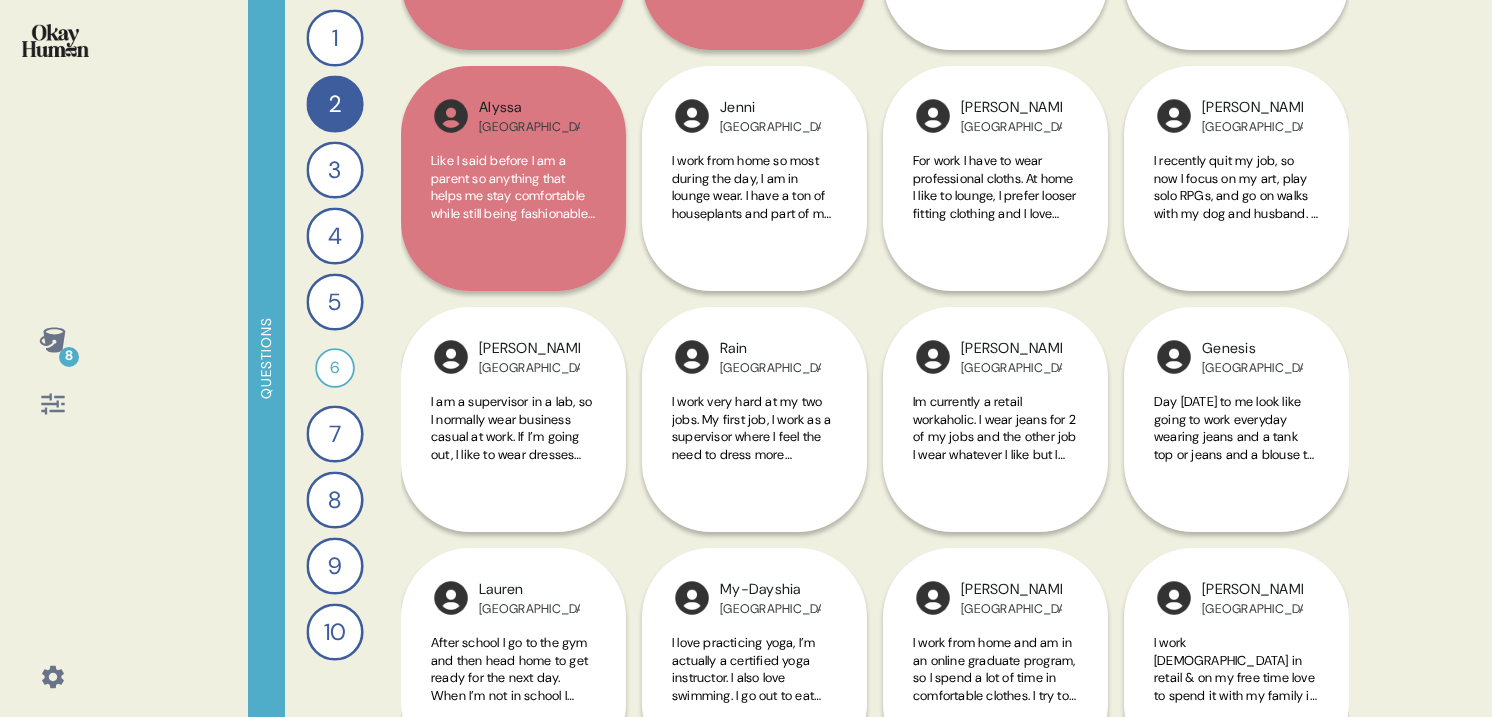 scroll, scrollTop: 1159, scrollLeft: 0, axis: vertical 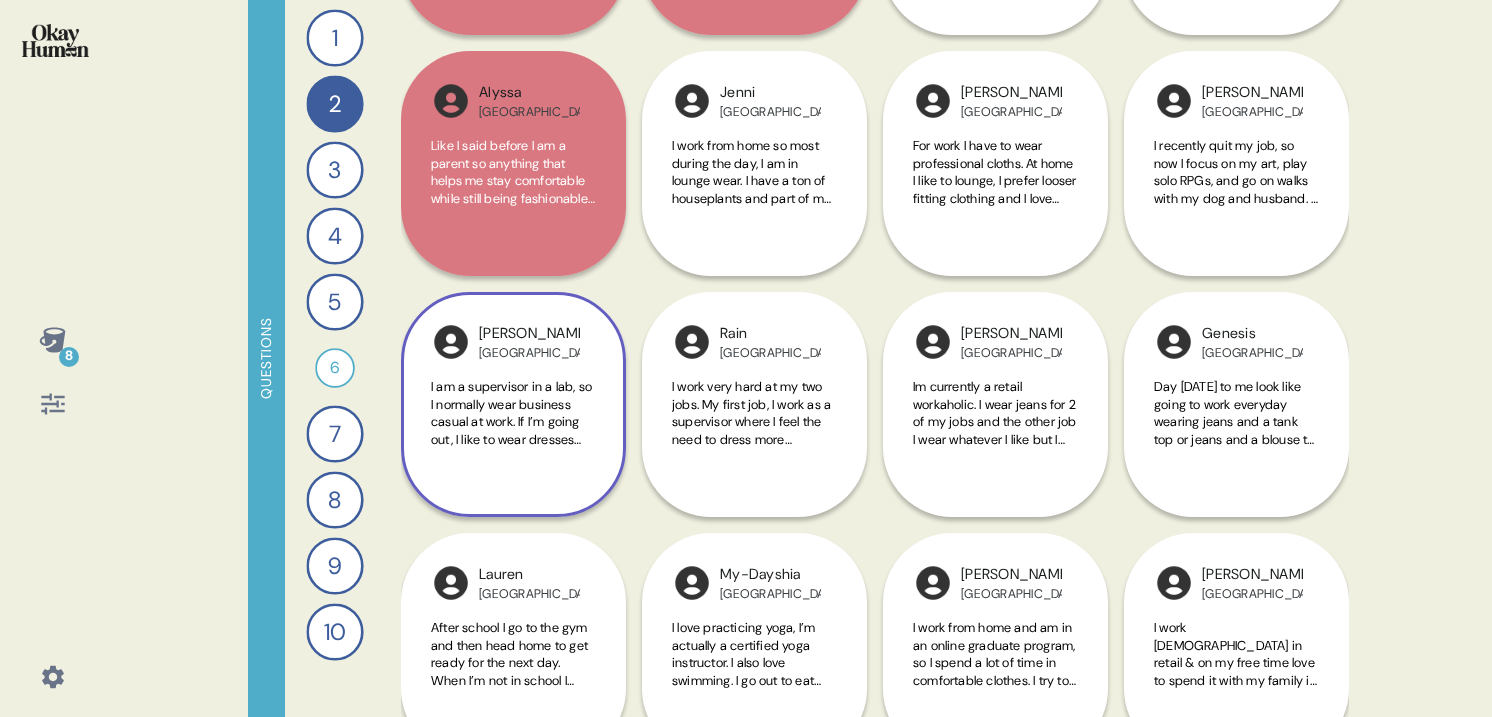 click on "I am a supervisor in a lab, so I normally wear business casual at work. If I’m going out, I like to wear dresses and cute tops. At home and at the park with my kids, I love lounge wear. I take a lot of pictures so I like to look put together most of the time." at bounding box center [511, 465] 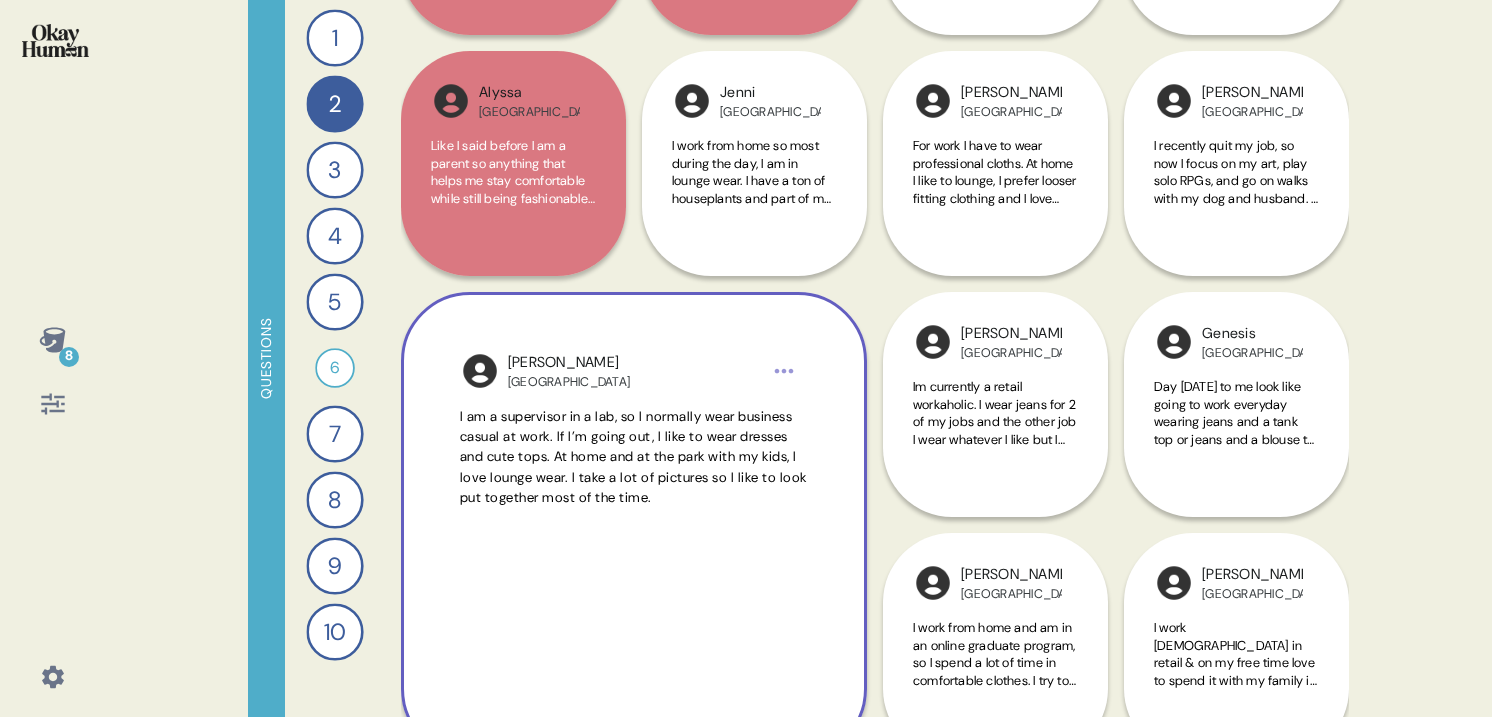 click on "I am a supervisor in a lab, so I normally wear business casual at work. If I’m going out, I like to wear dresses and cute tops. At home and at the park with my kids, I love lounge wear. I take a lot of pictures so I like to look put together most of the time." at bounding box center [633, 457] 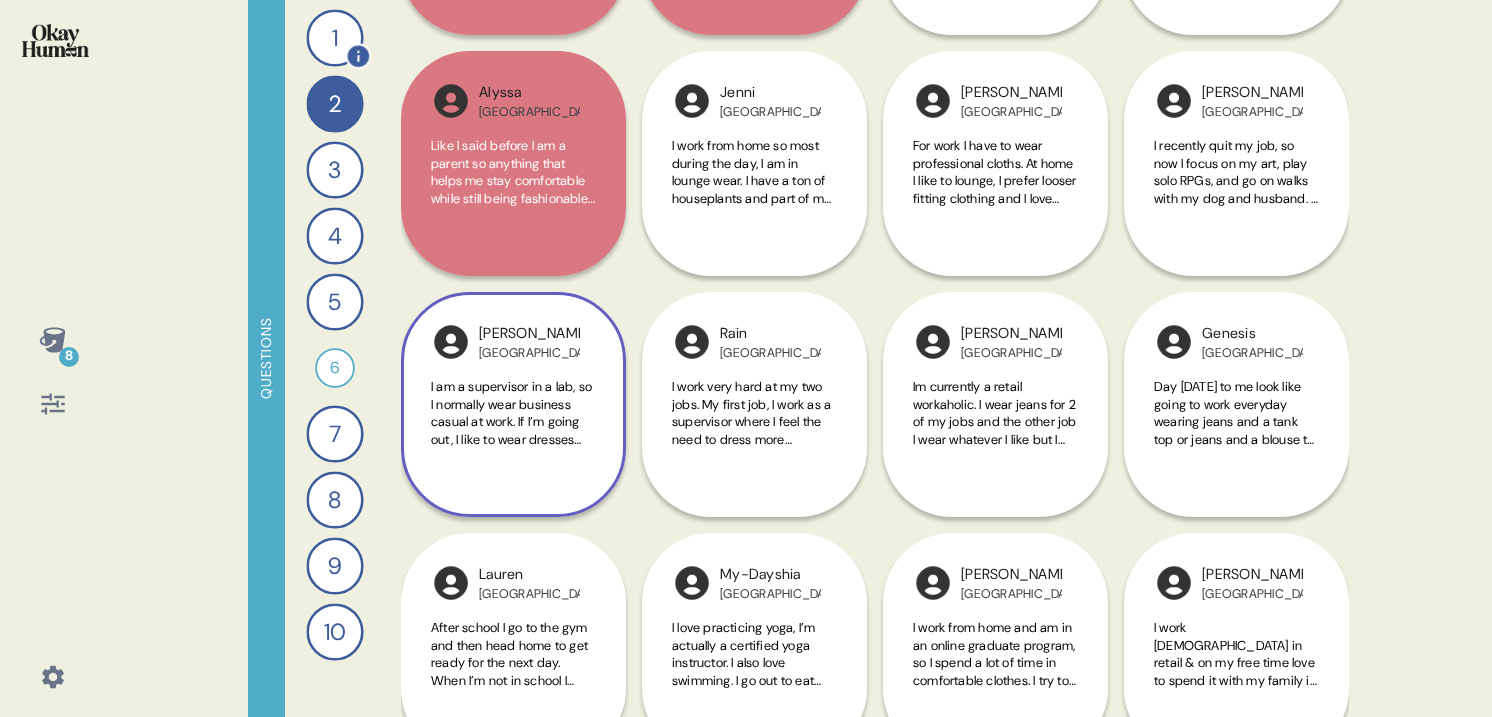 click on "1" at bounding box center (334, 37) 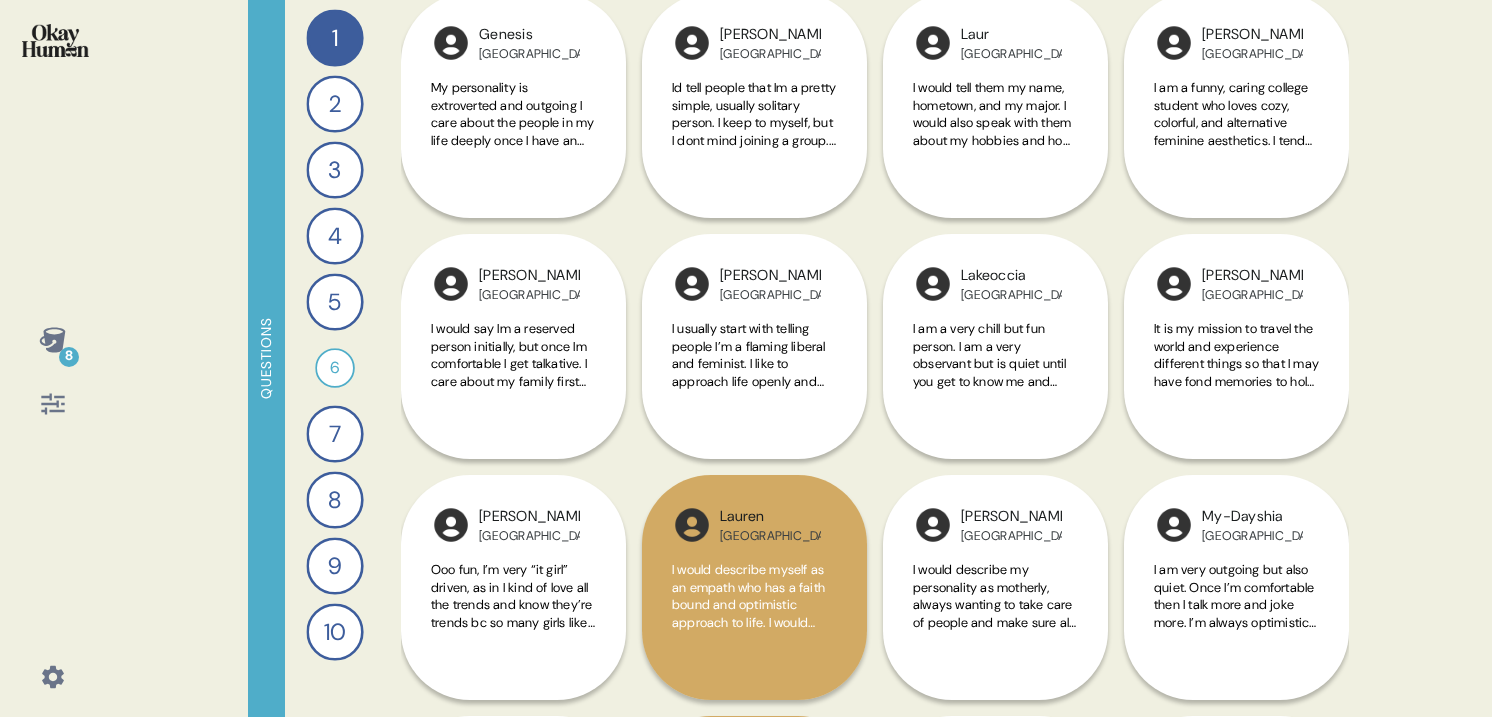 scroll, scrollTop: 775, scrollLeft: 0, axis: vertical 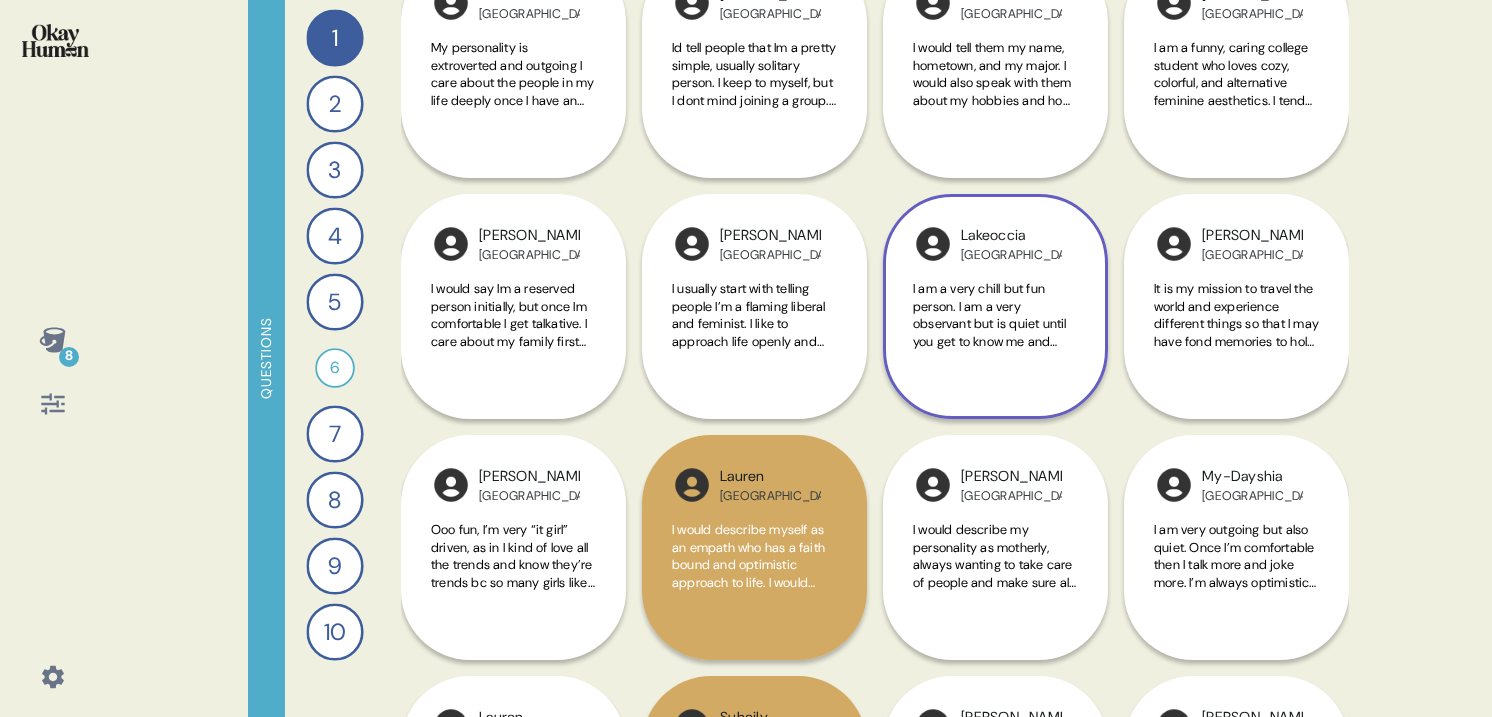 click on "Lakeoccia USA I am a very chill but fun person. I am a very observant but is quiet until you get to know me and then you’ll understand my personality. I care about anything and everyone I love and things that’ll better my mental health. I’m approaching life one day at a time as before I use to let it stress me out!" at bounding box center [995, 306] 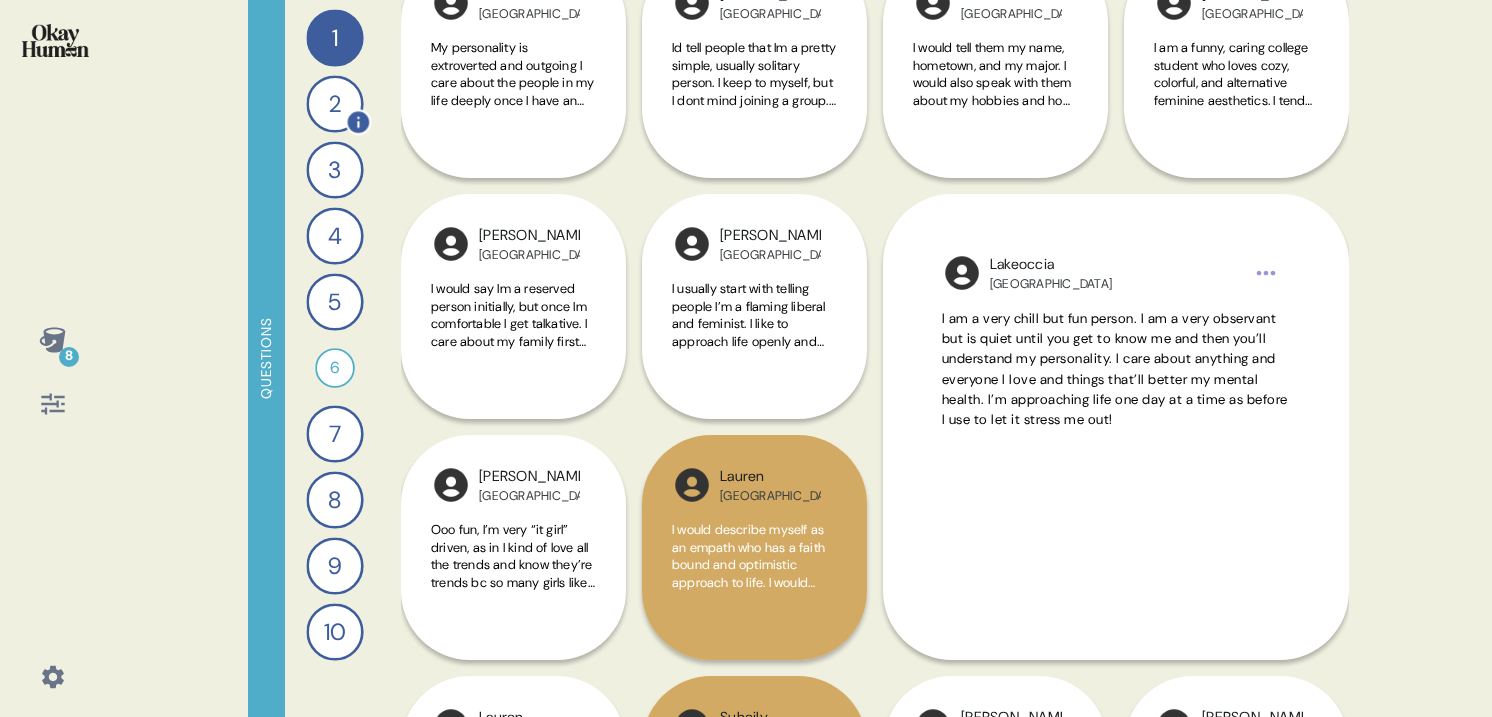 click on "2" at bounding box center (334, 103) 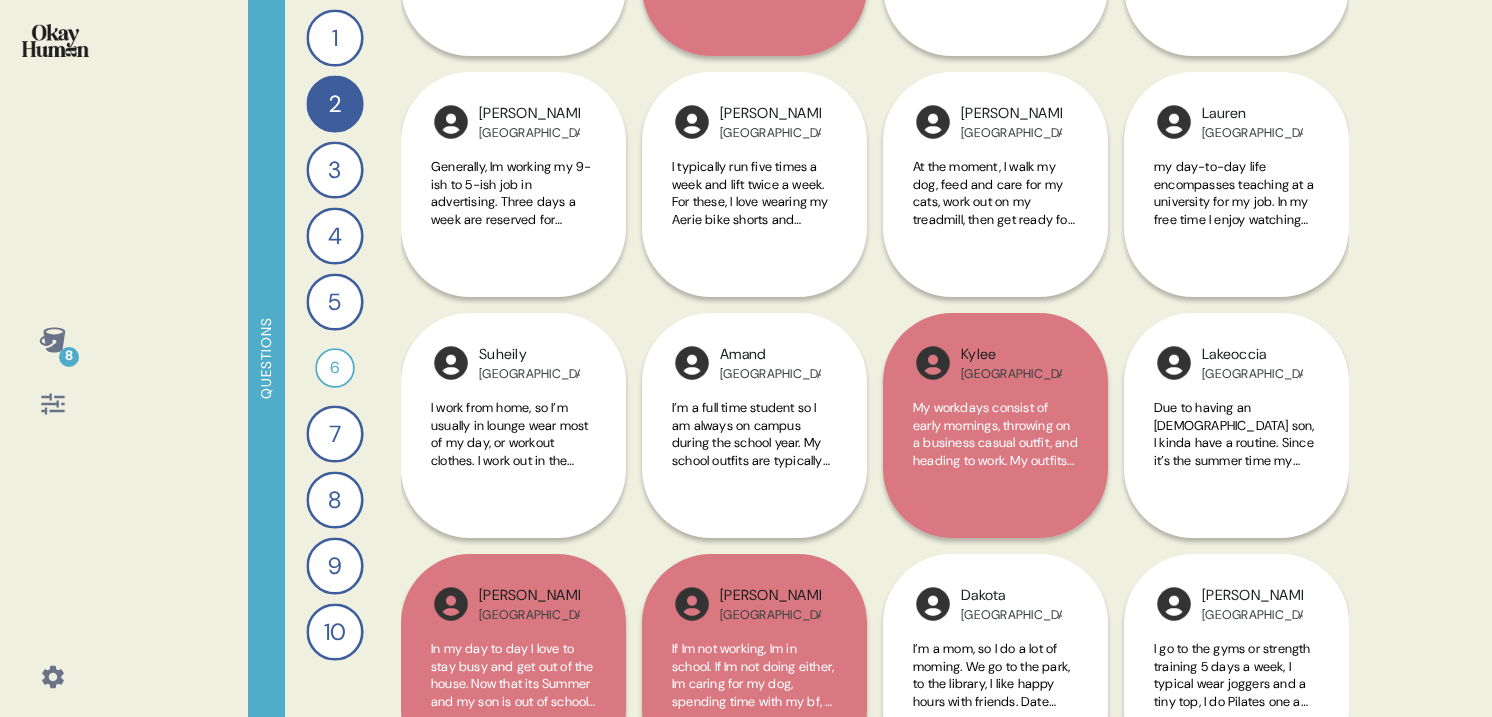 scroll, scrollTop: 418, scrollLeft: 0, axis: vertical 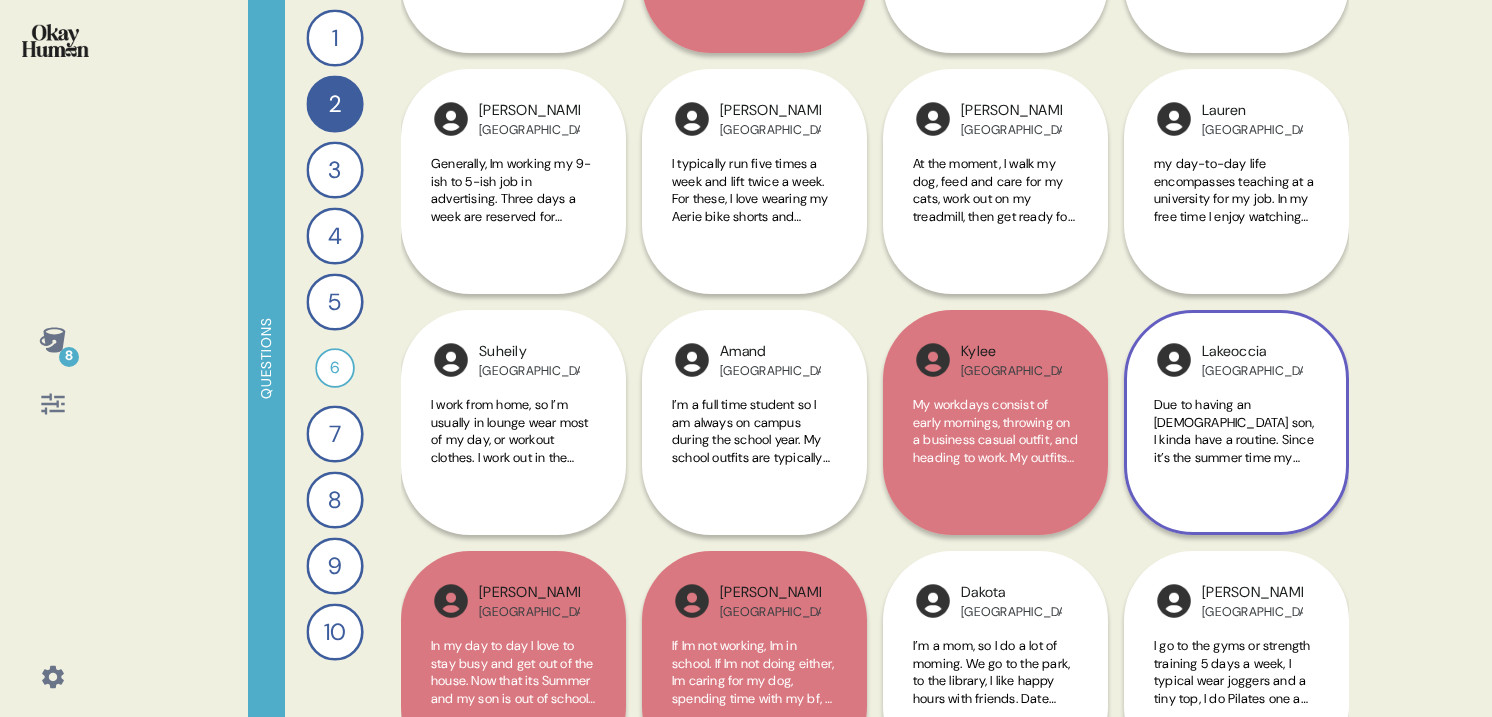 click on "Due to having an [DEMOGRAPHIC_DATA] son, I kinda have a routine. Since it’s the summer time my routine consists of taking my son to summer camp and then work for myself. If I’m off then it’s take him to camp and I’ll run errands like going grocery shopping or appointments. I also am in school but it’s online so of course I make time for that as well. For work I have to dress business casual so I’ll wear a nice top with some jeans or flared leggings but if I’m out running errands I love a graphic tee with some leggings or higher shorts." at bounding box center (1236, 571) 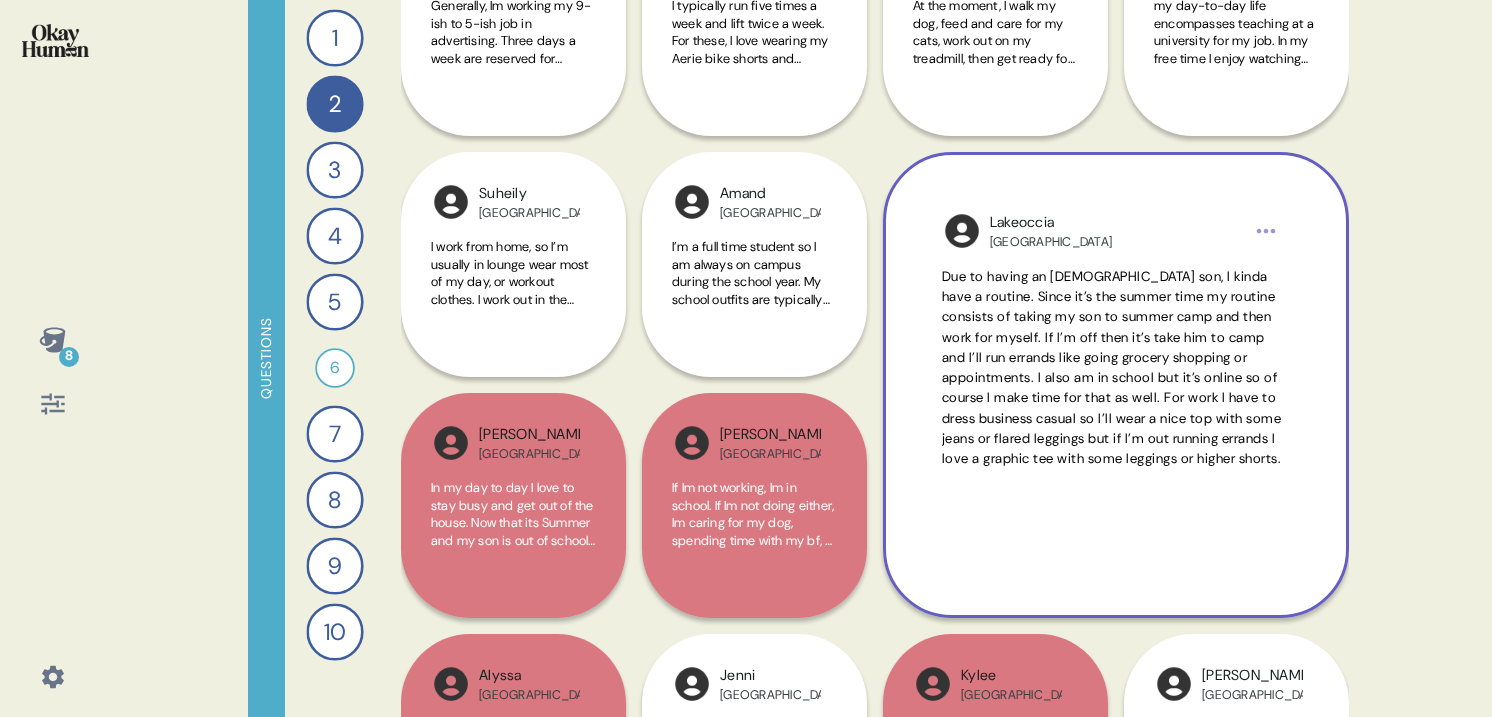 scroll, scrollTop: 591, scrollLeft: 0, axis: vertical 